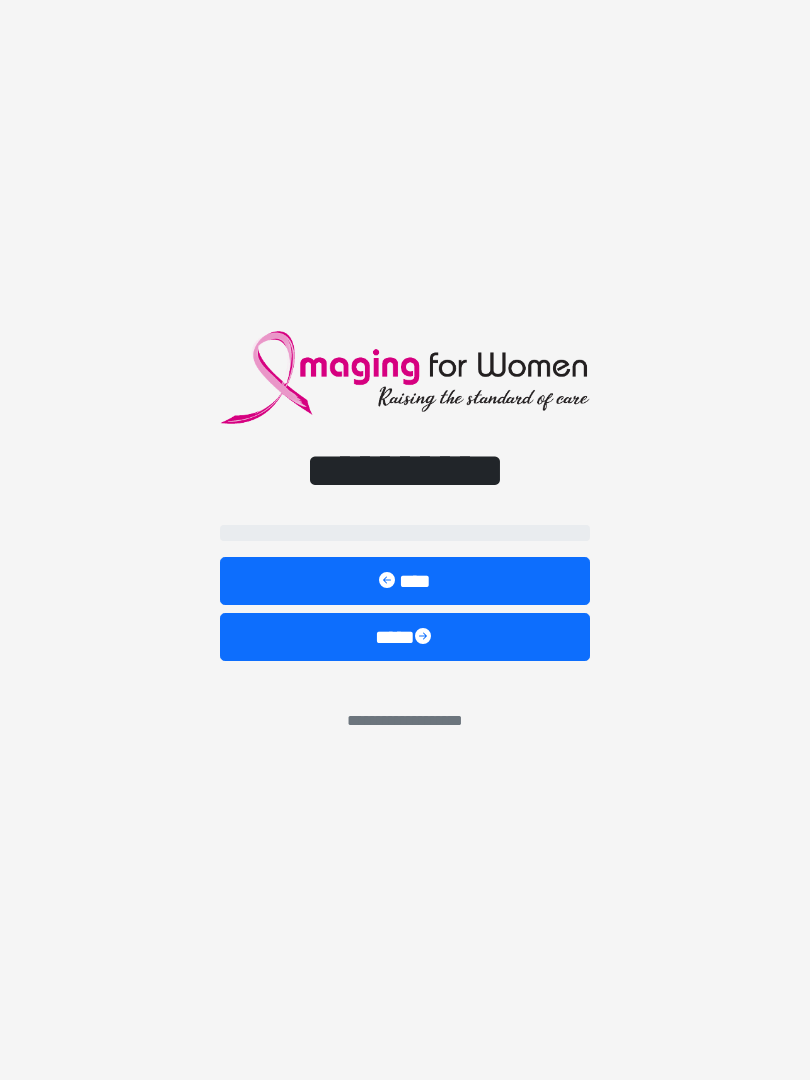 scroll, scrollTop: 0, scrollLeft: 0, axis: both 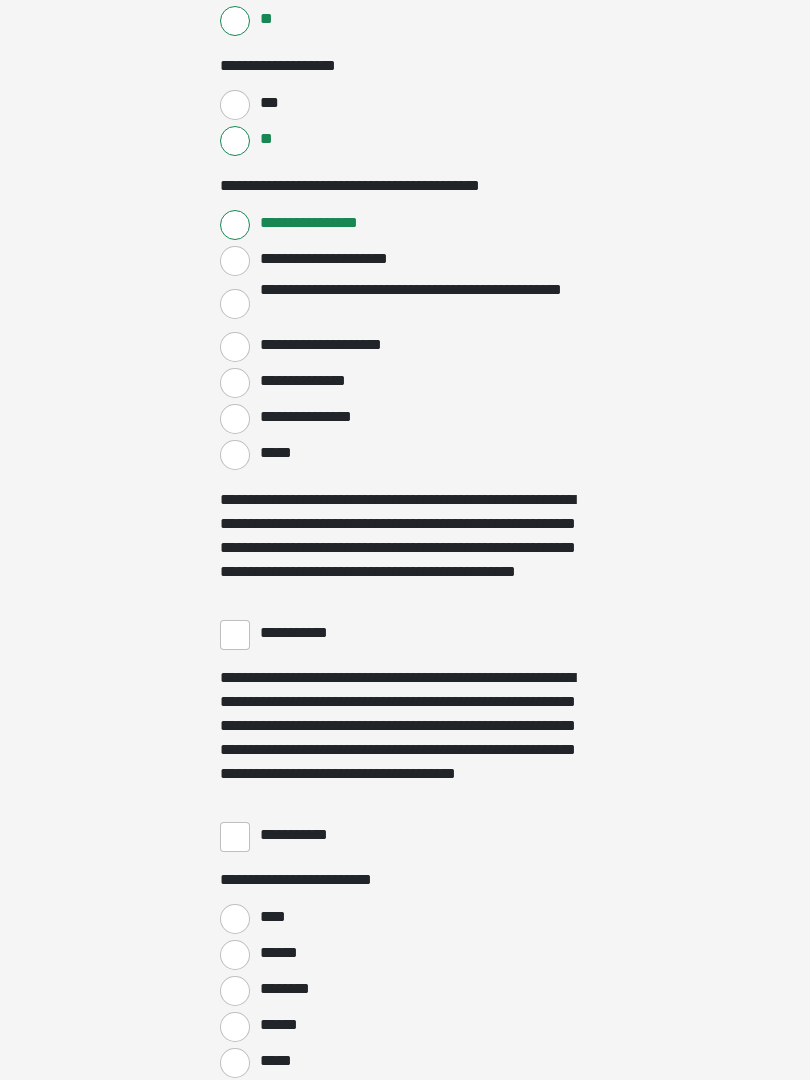 click on "**********" at bounding box center [303, 633] 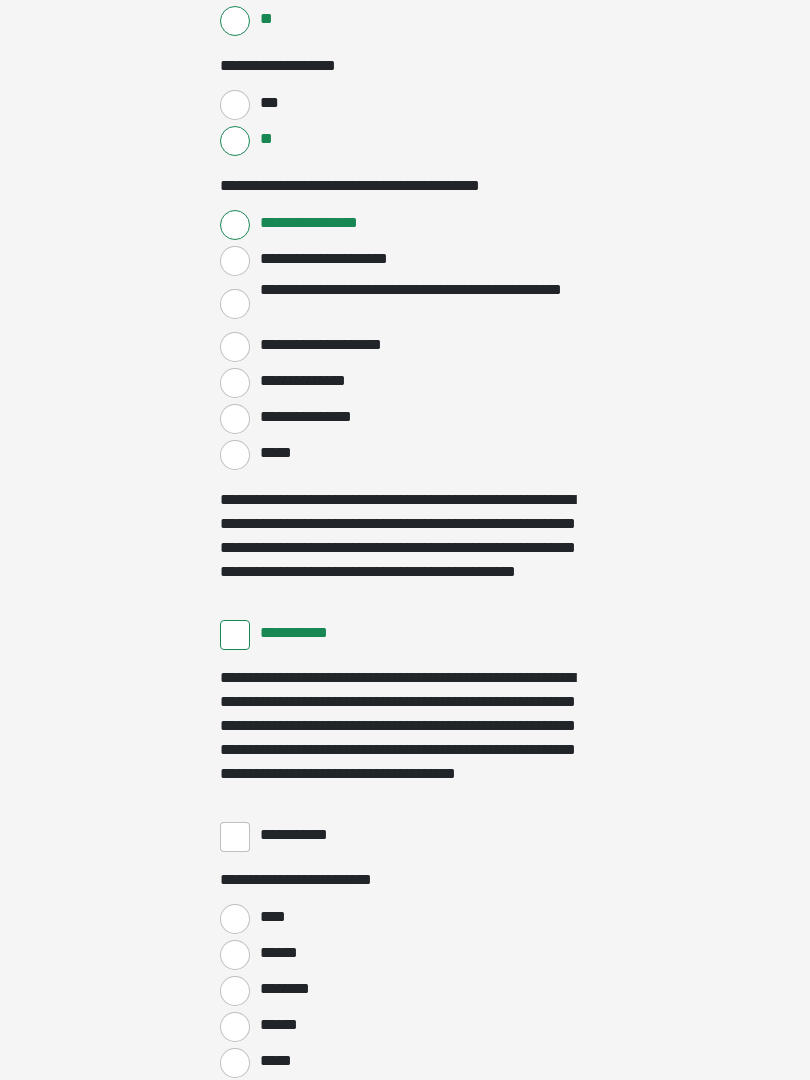 click on "**********" at bounding box center (405, 835) 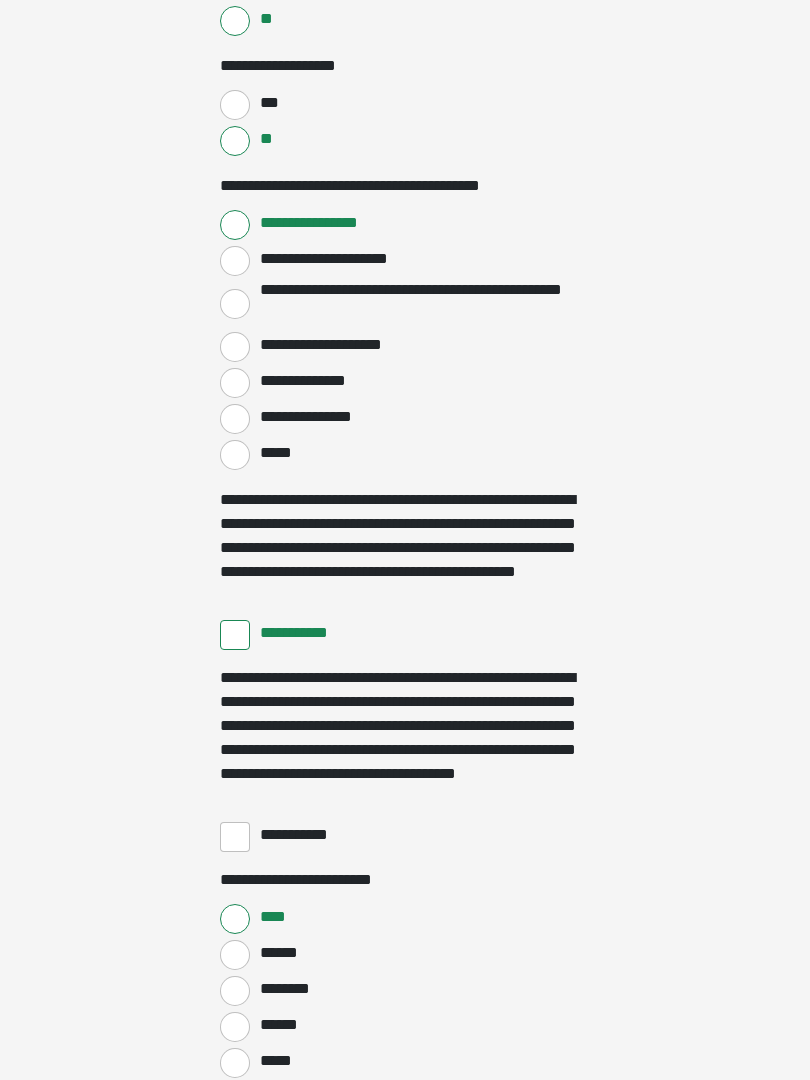 click on "**********" at bounding box center [235, 837] 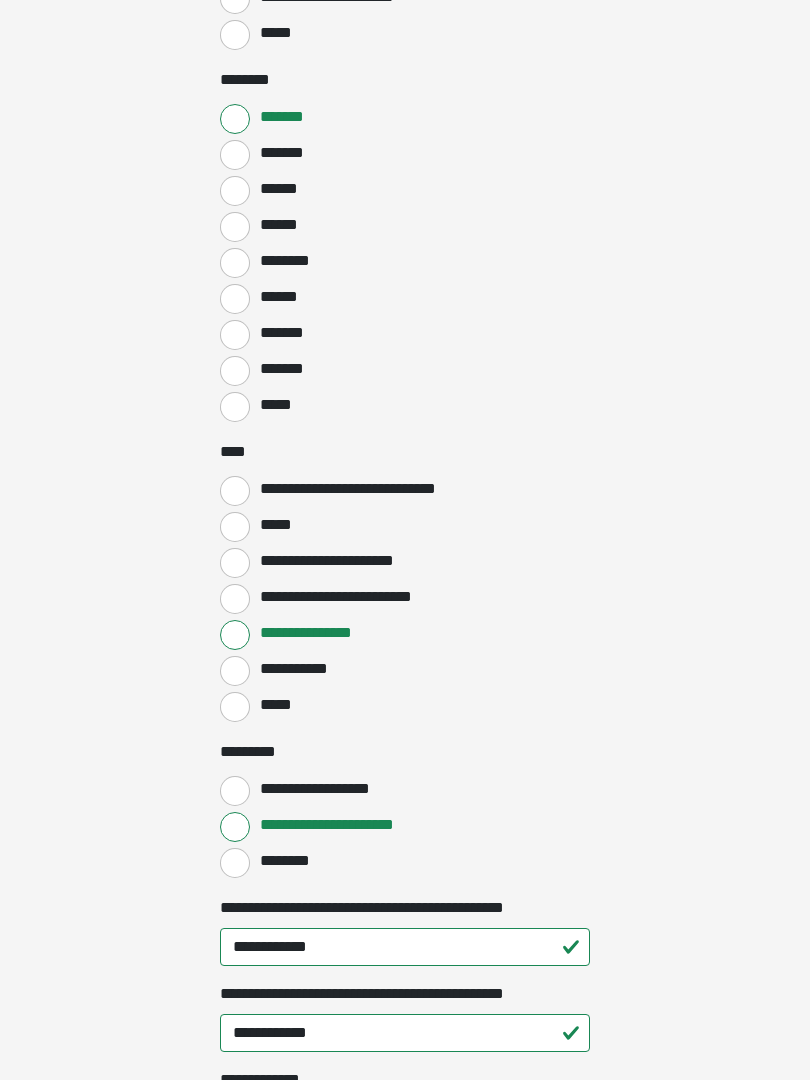 scroll, scrollTop: 1620, scrollLeft: 0, axis: vertical 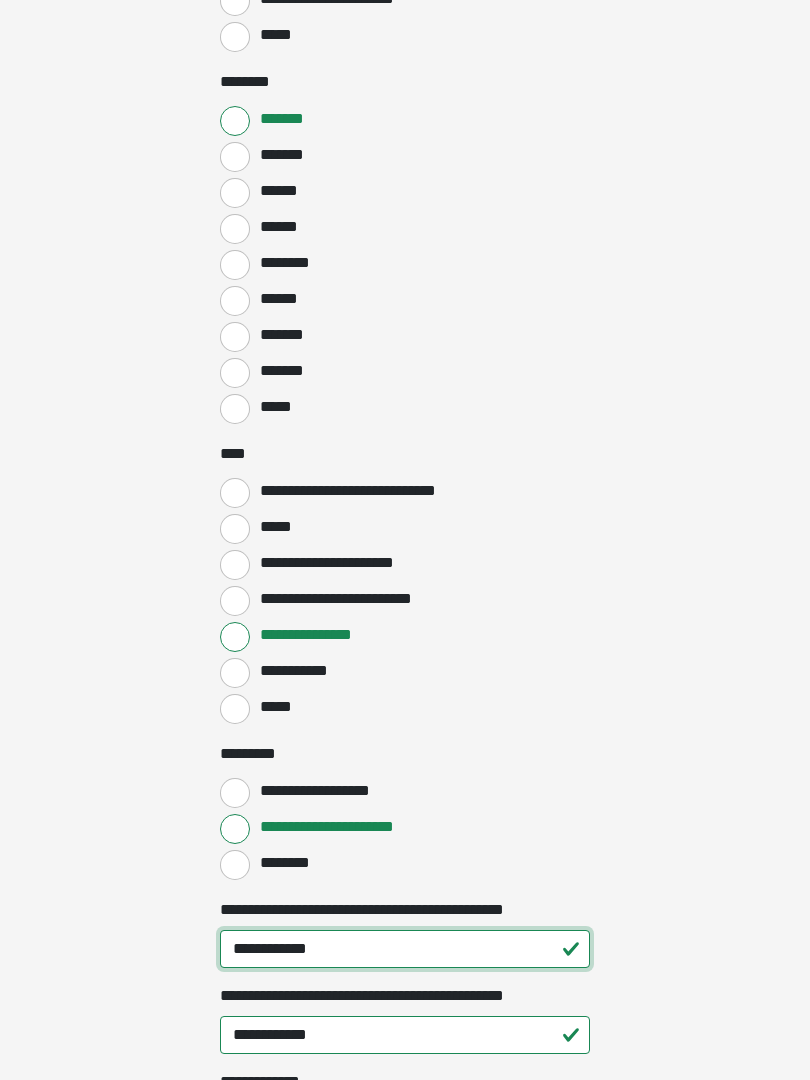 click on "**********" at bounding box center (405, 949) 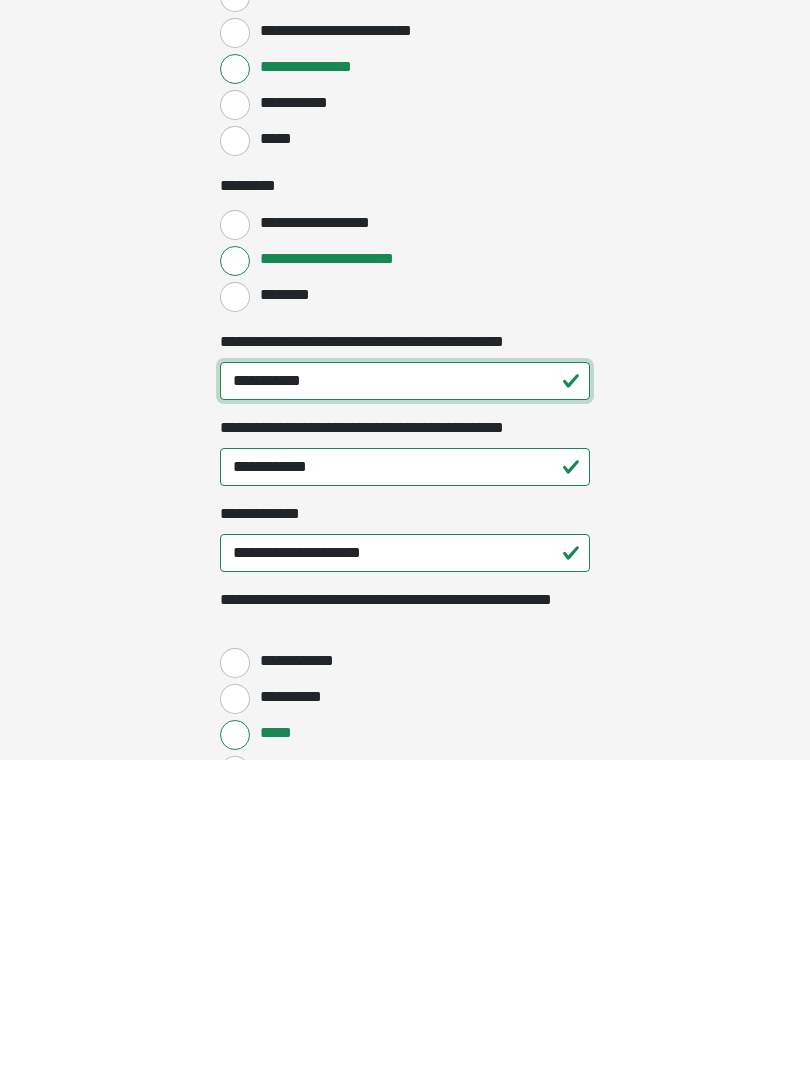 type on "**********" 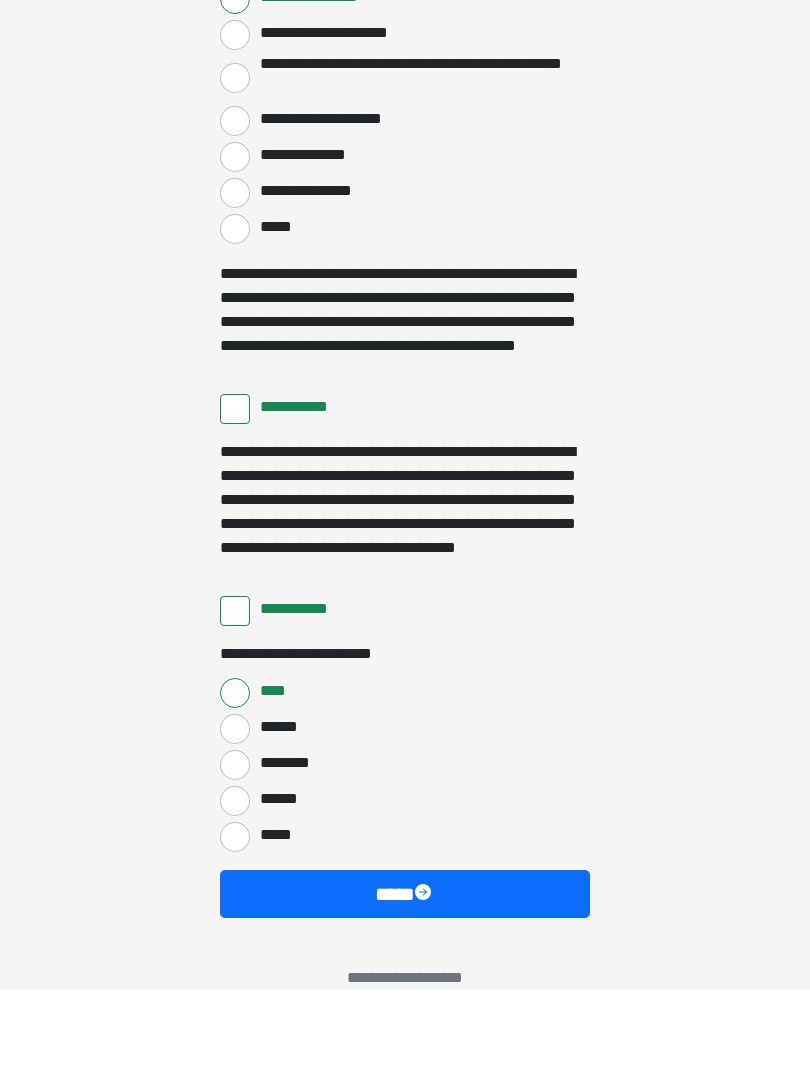 scroll, scrollTop: 3388, scrollLeft: 0, axis: vertical 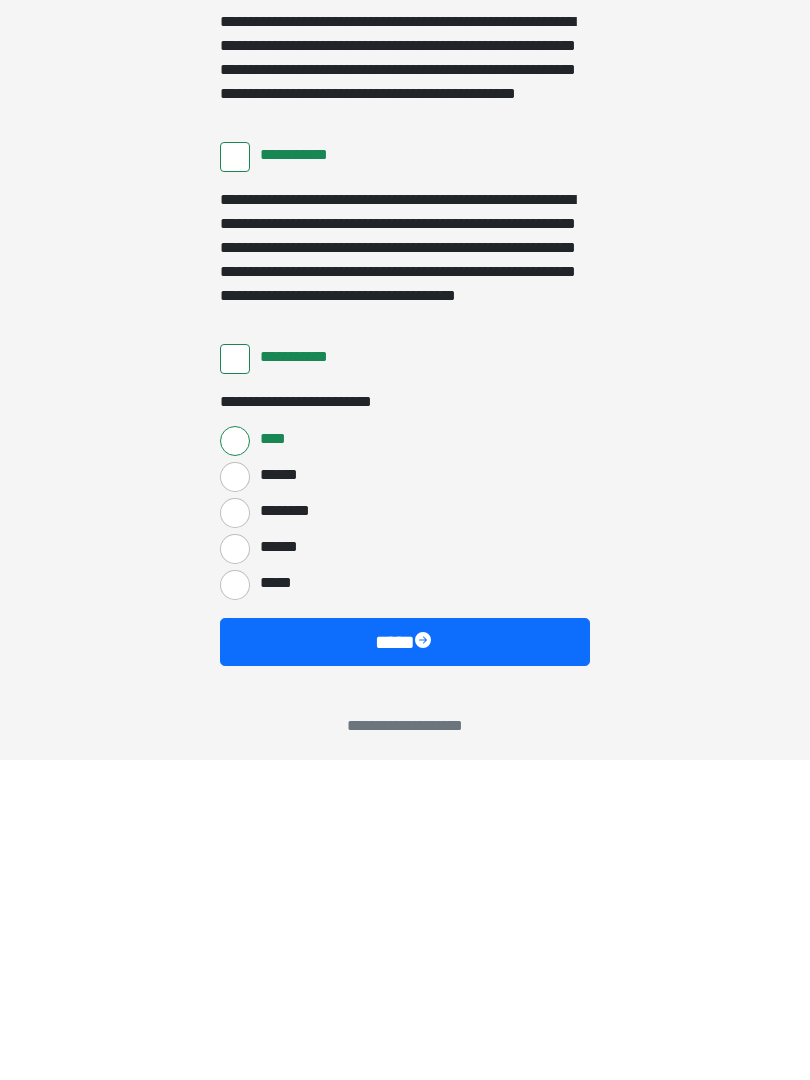 click on "****" at bounding box center (405, 962) 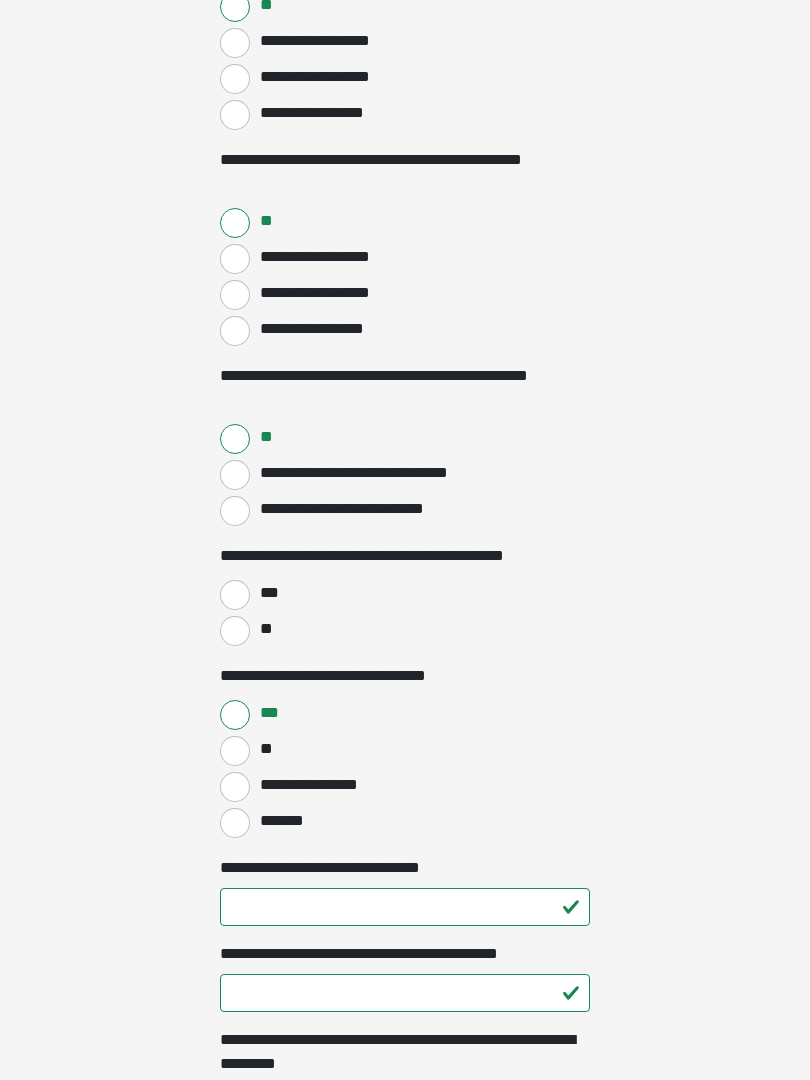 scroll, scrollTop: 542, scrollLeft: 0, axis: vertical 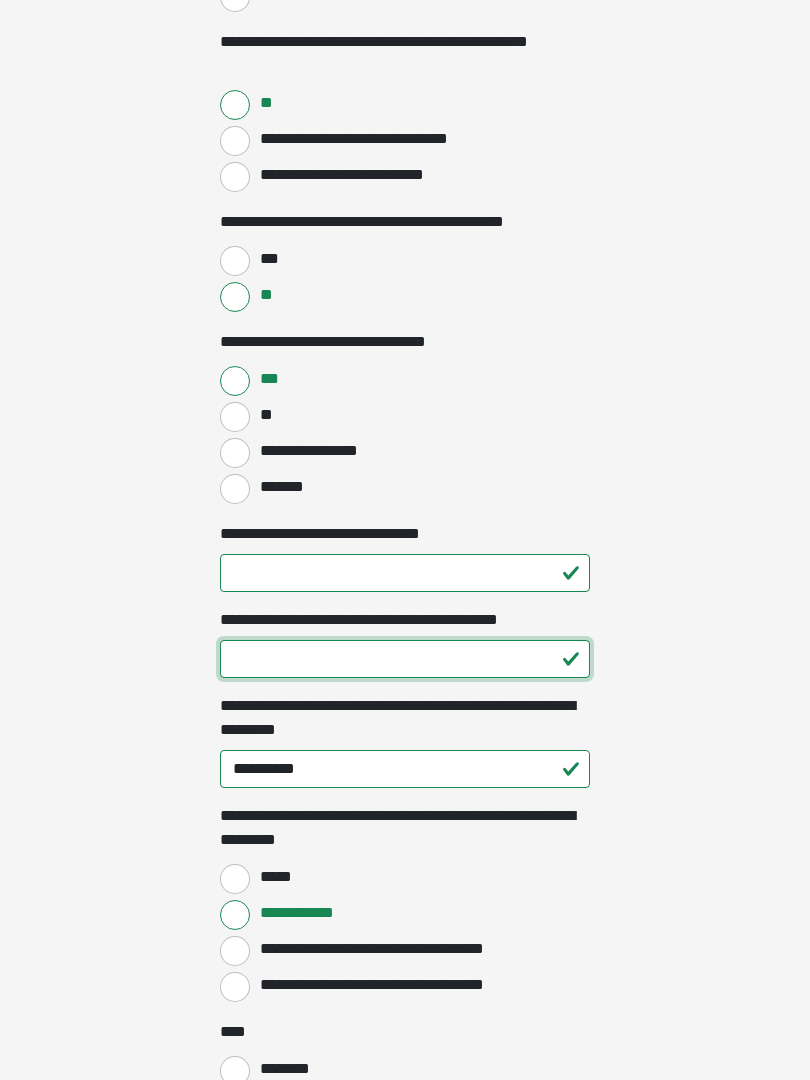 click on "**********" at bounding box center (405, 660) 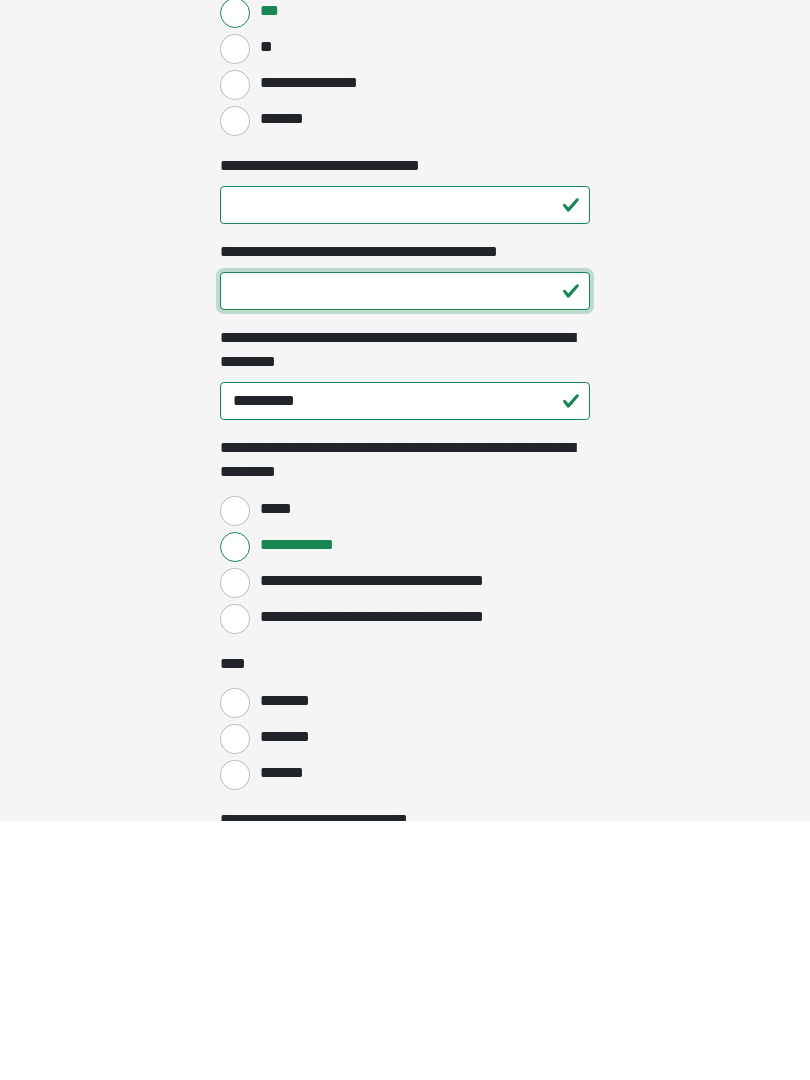 scroll, scrollTop: 986, scrollLeft: 0, axis: vertical 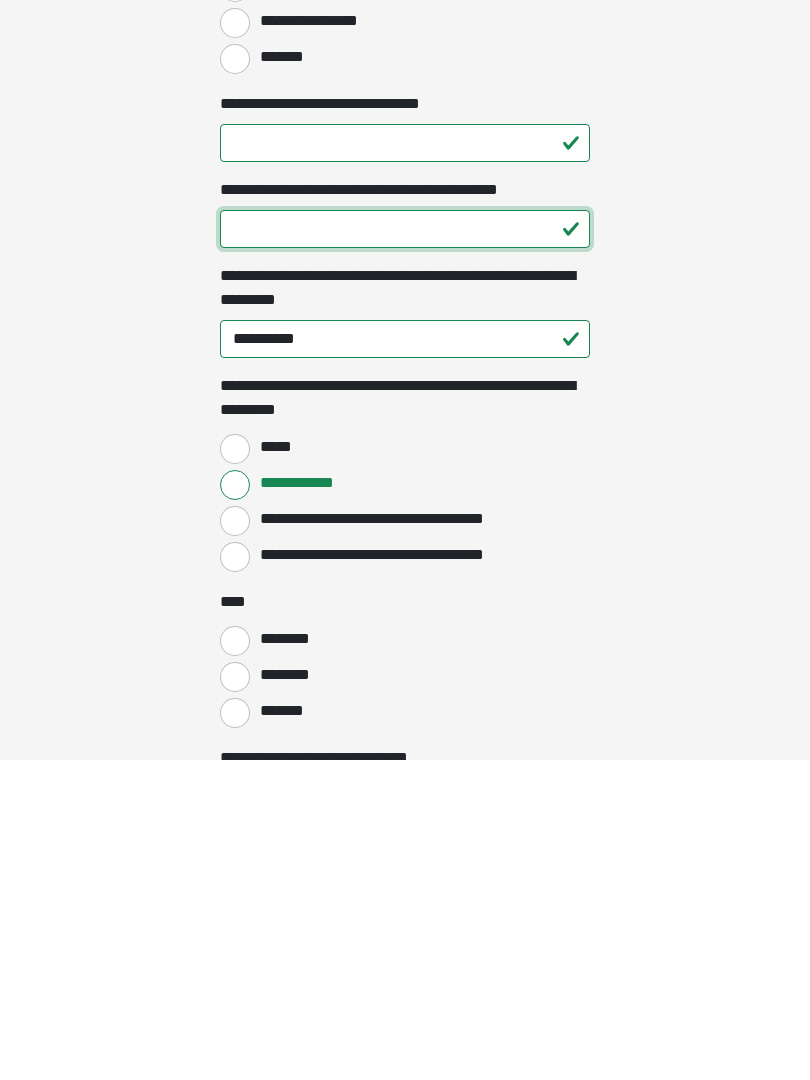 type on "**" 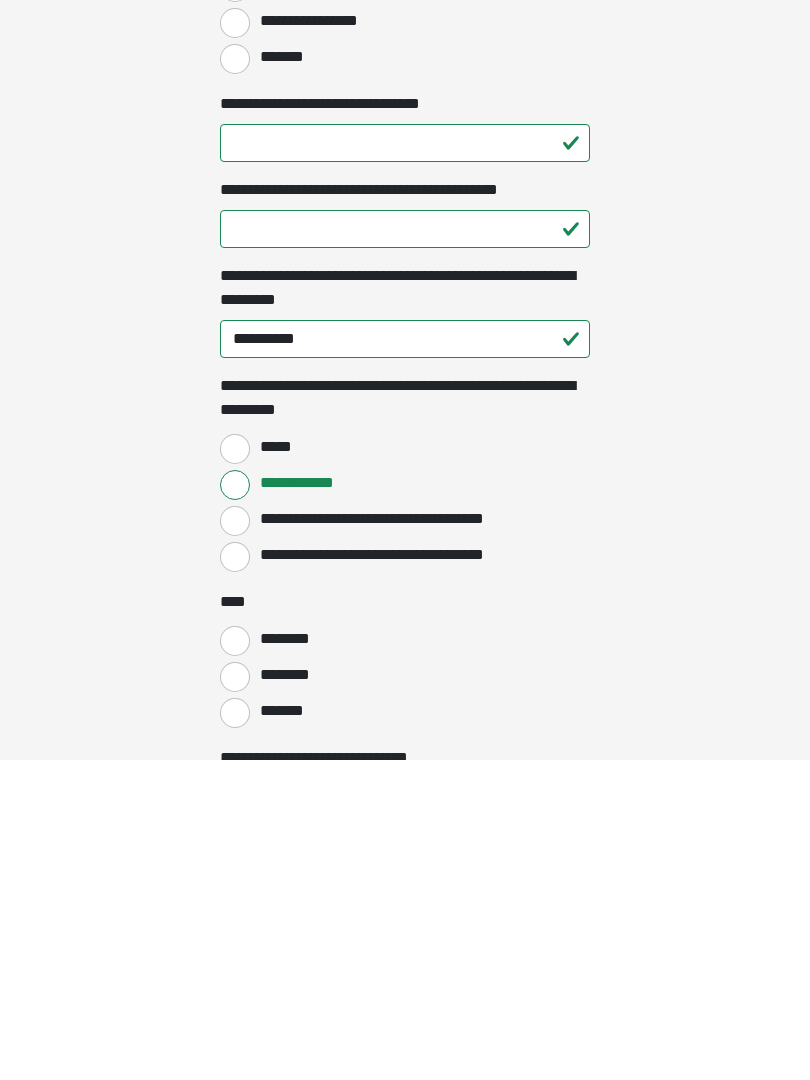 click on "********" at bounding box center [235, 997] 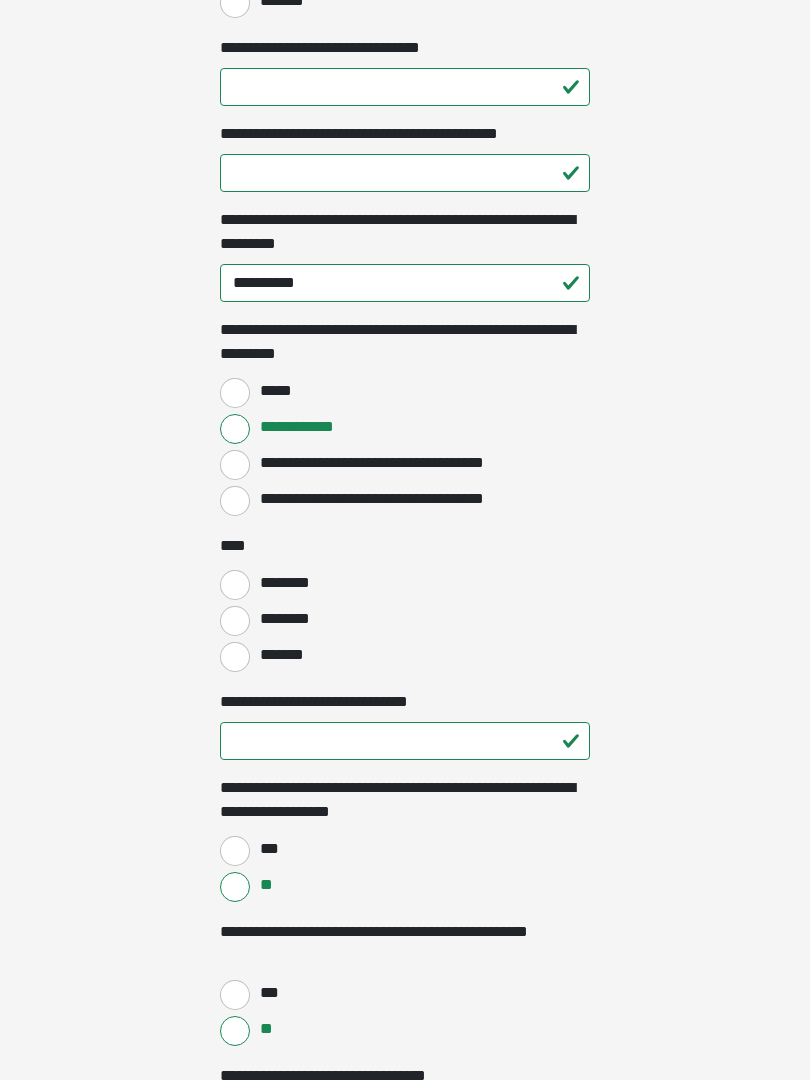 scroll, scrollTop: 1362, scrollLeft: 0, axis: vertical 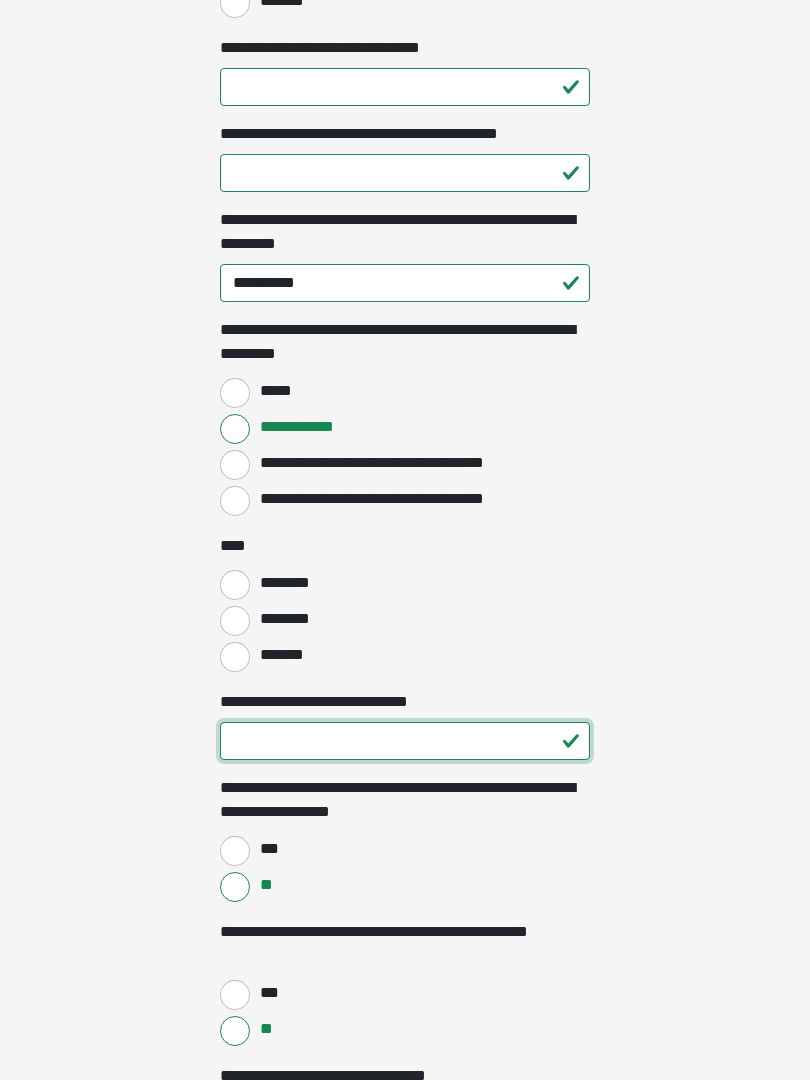 click on "**********" at bounding box center [405, 741] 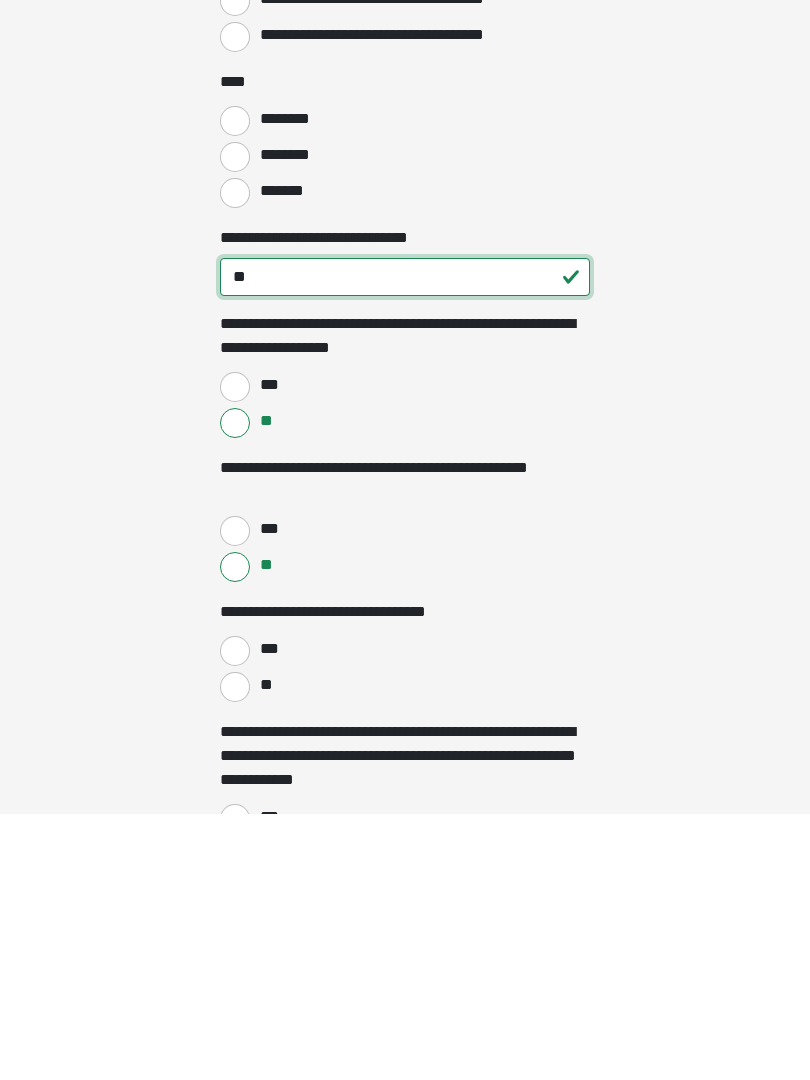 scroll, scrollTop: 1561, scrollLeft: 0, axis: vertical 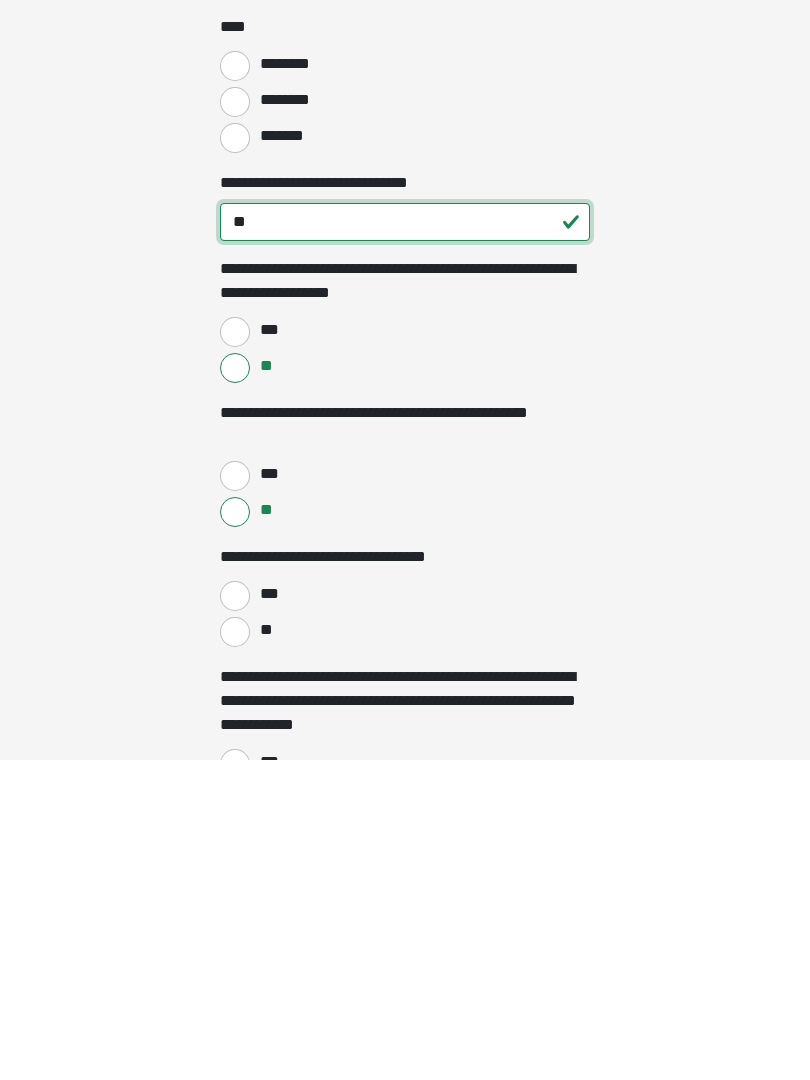 type on "**" 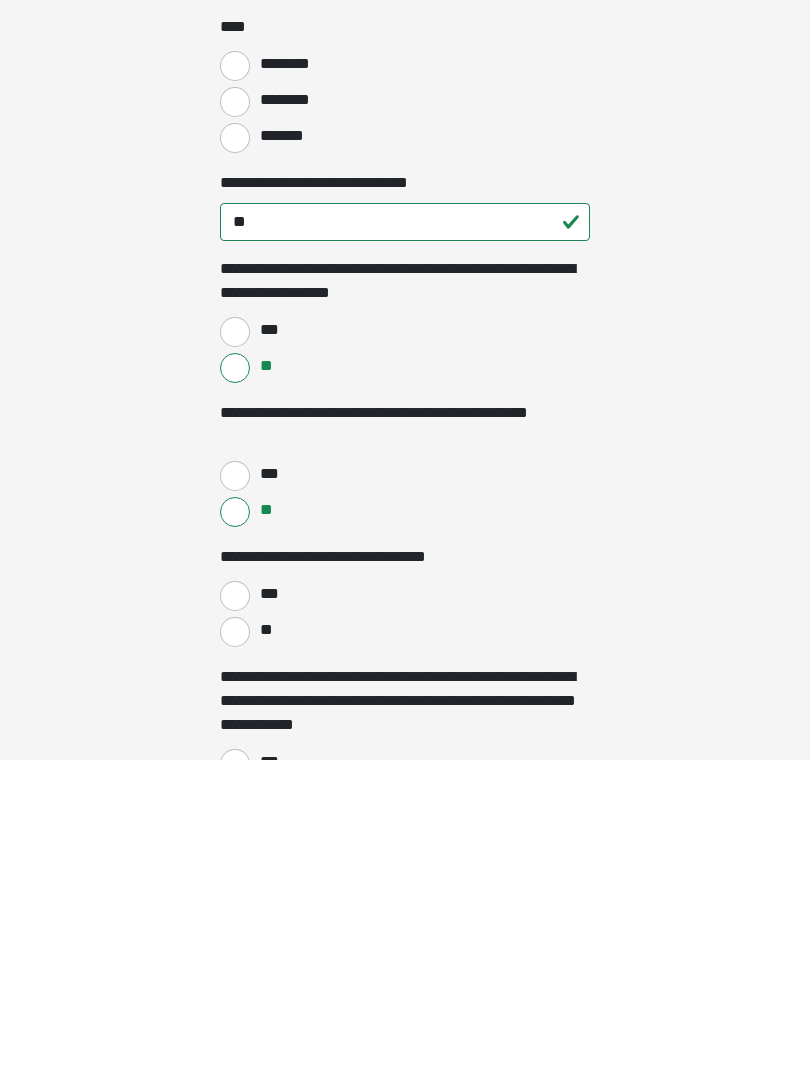 click on "**" at bounding box center [235, 952] 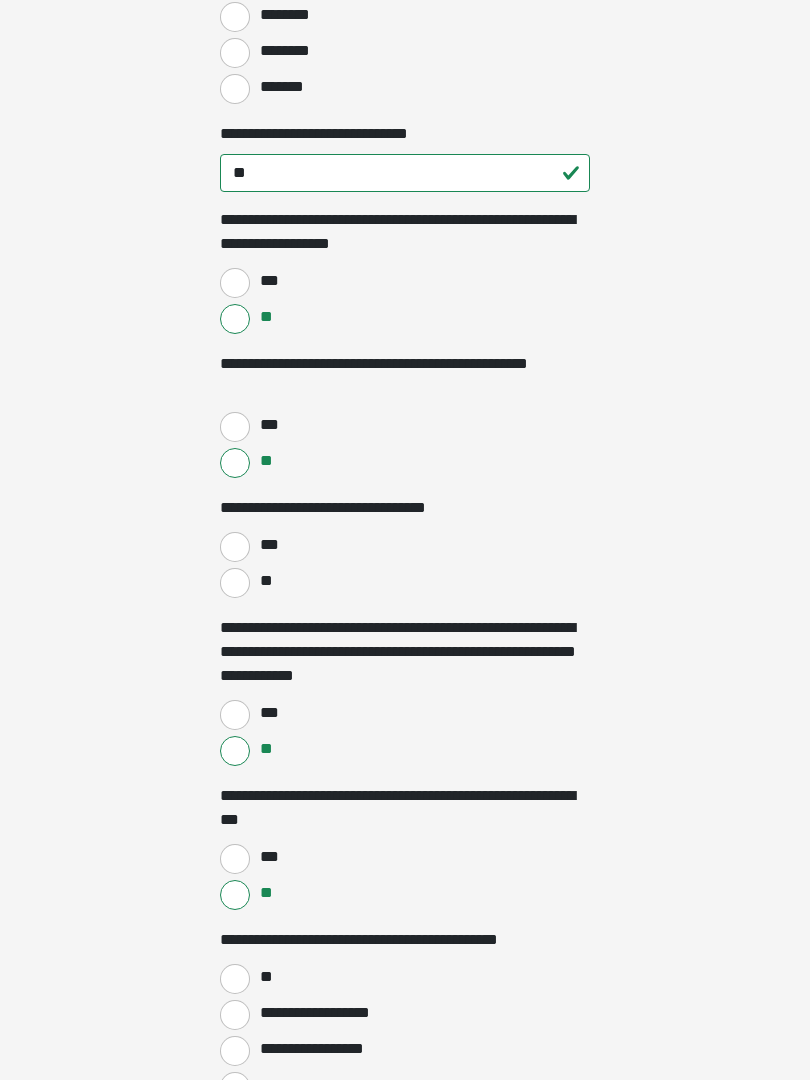 scroll, scrollTop: 1930, scrollLeft: 0, axis: vertical 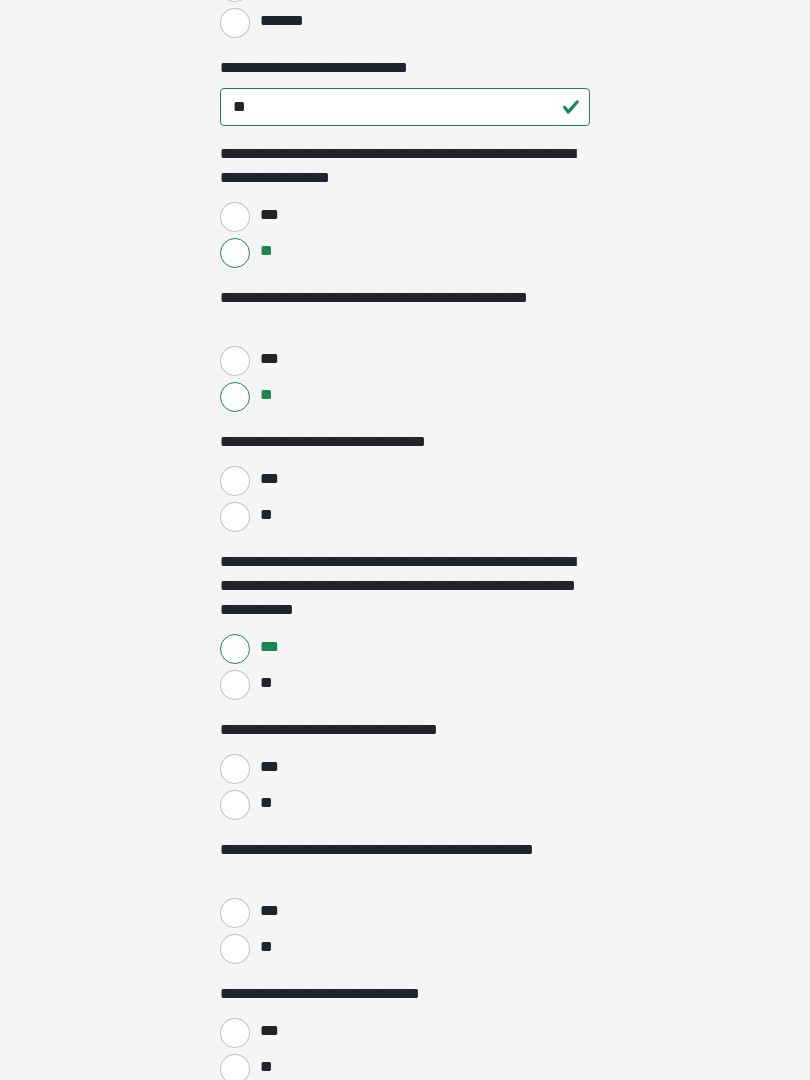 click on "***" at bounding box center (235, 769) 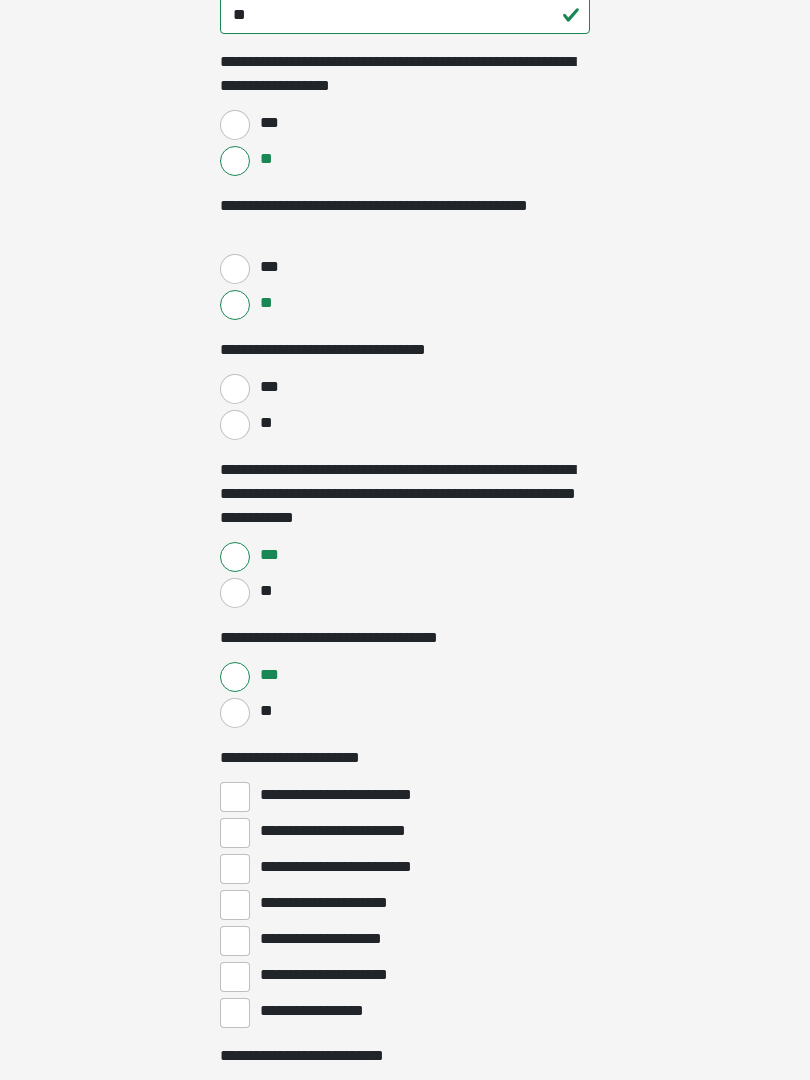scroll, scrollTop: 2090, scrollLeft: 0, axis: vertical 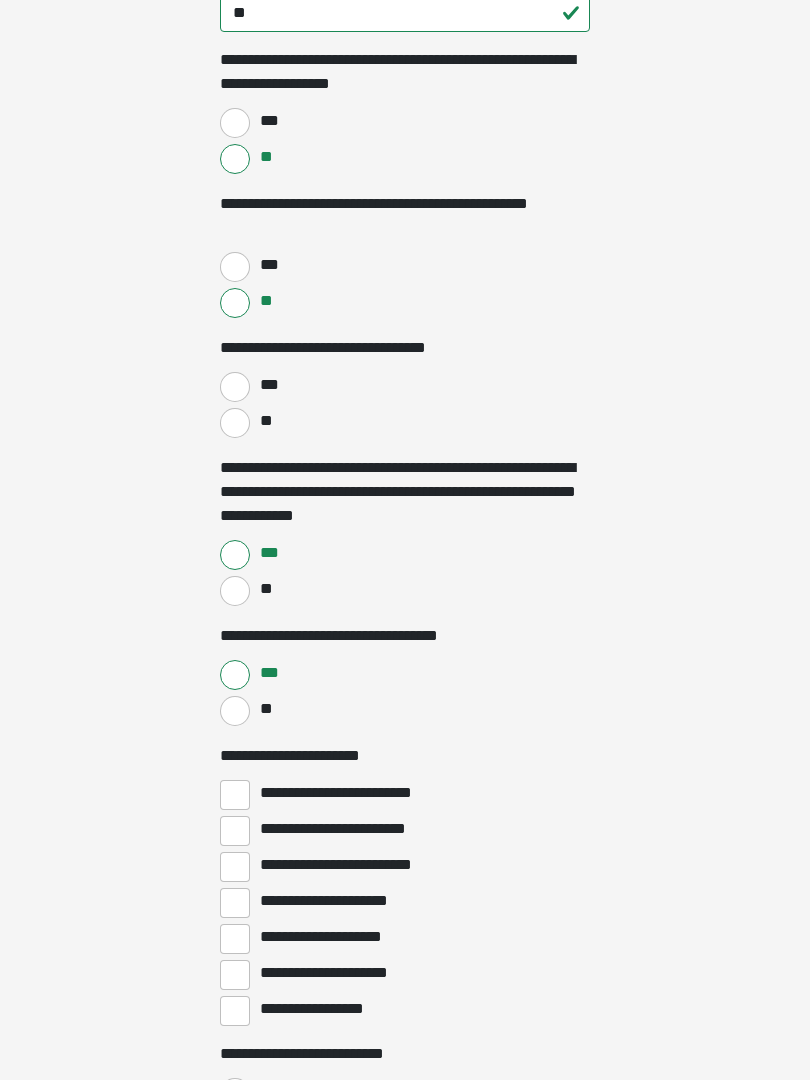 click on "**********" at bounding box center [235, 831] 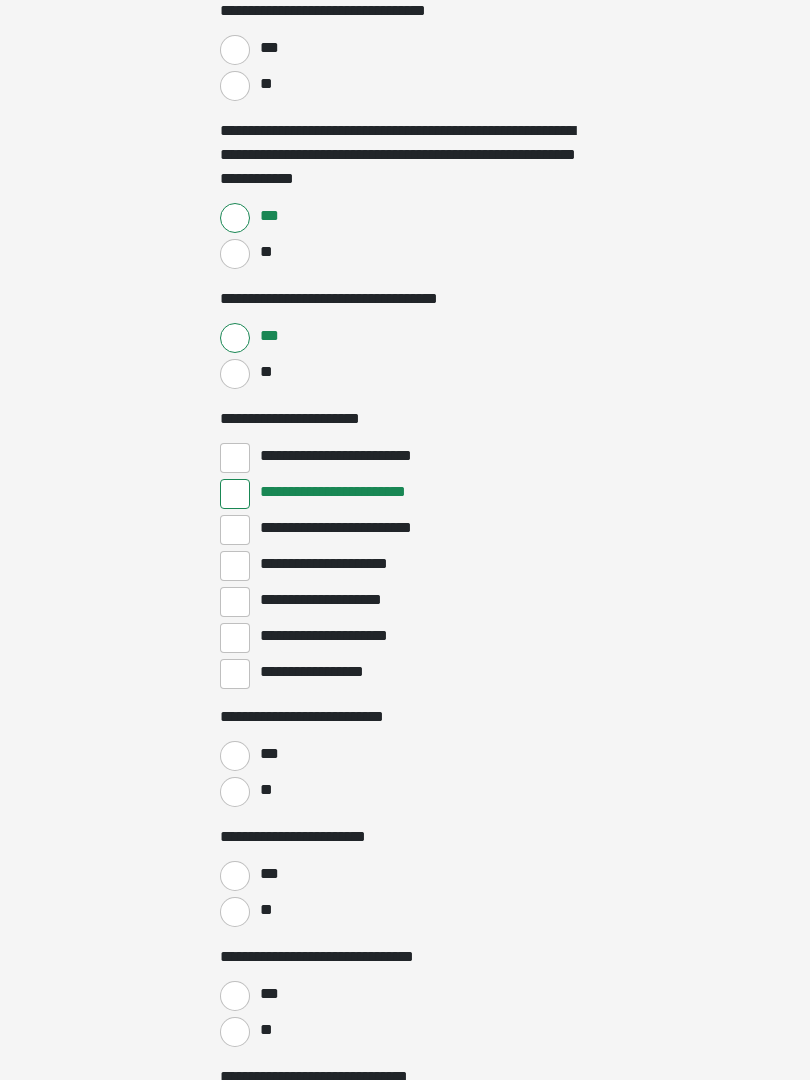 scroll, scrollTop: 2436, scrollLeft: 0, axis: vertical 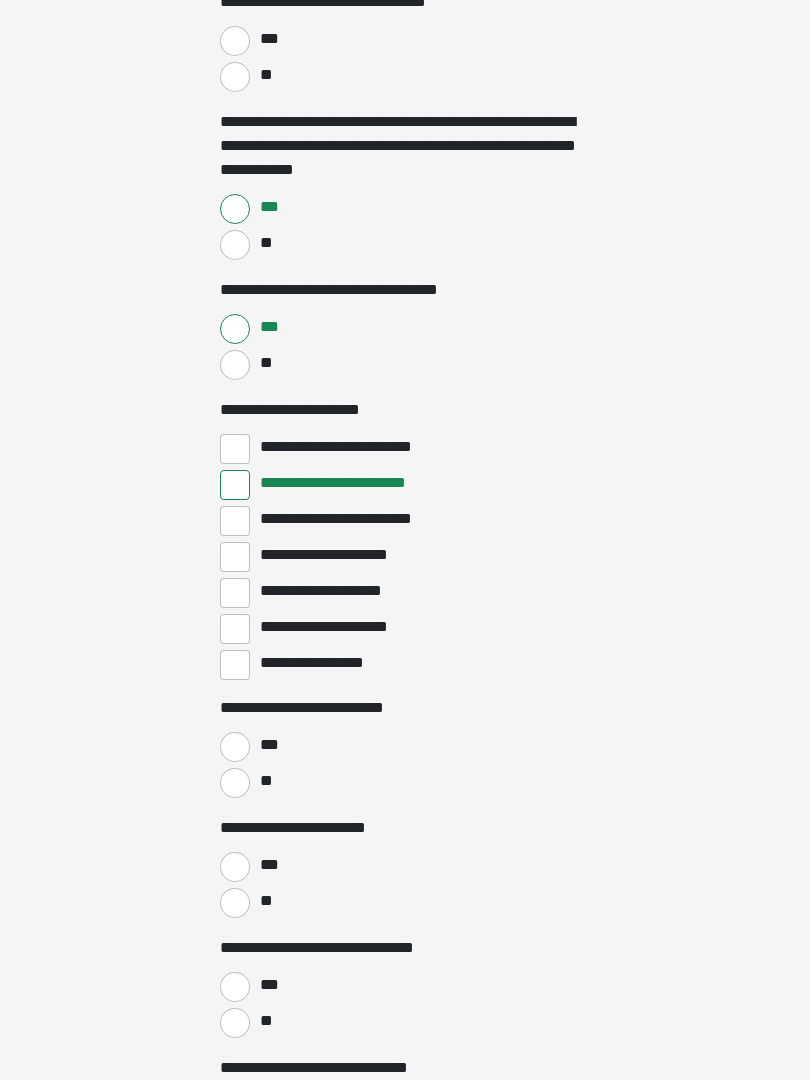 click on "**" at bounding box center (235, 783) 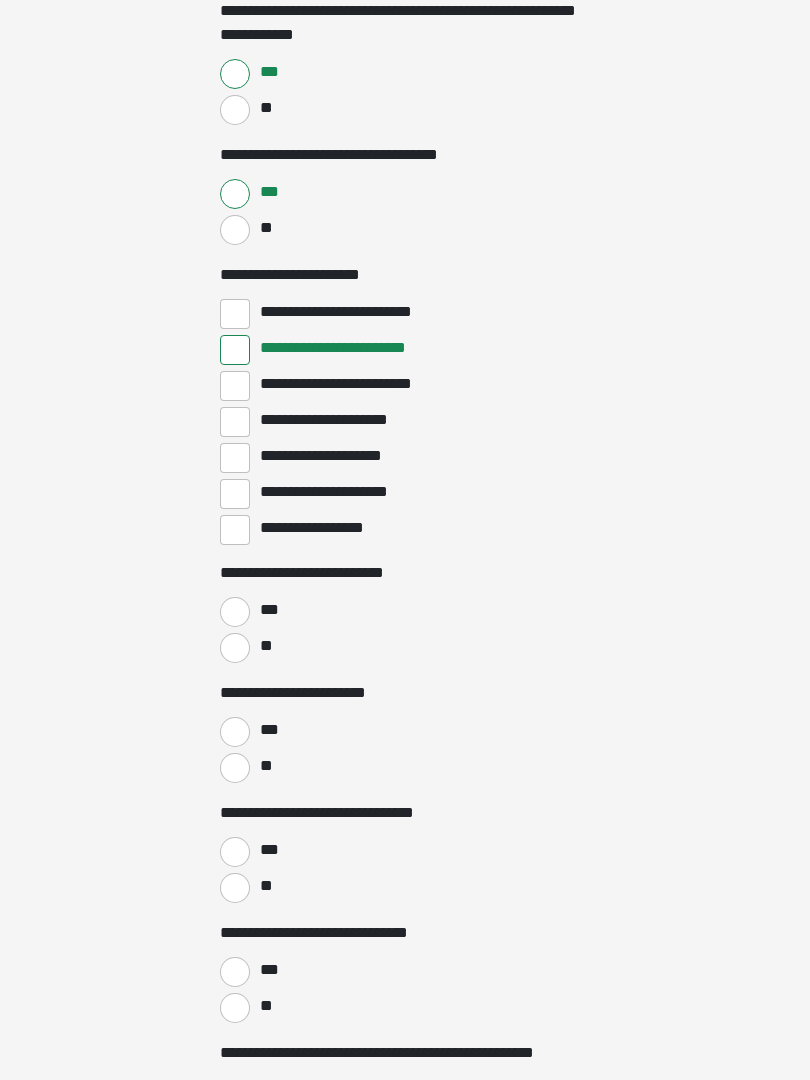 click on "**" at bounding box center [235, 888] 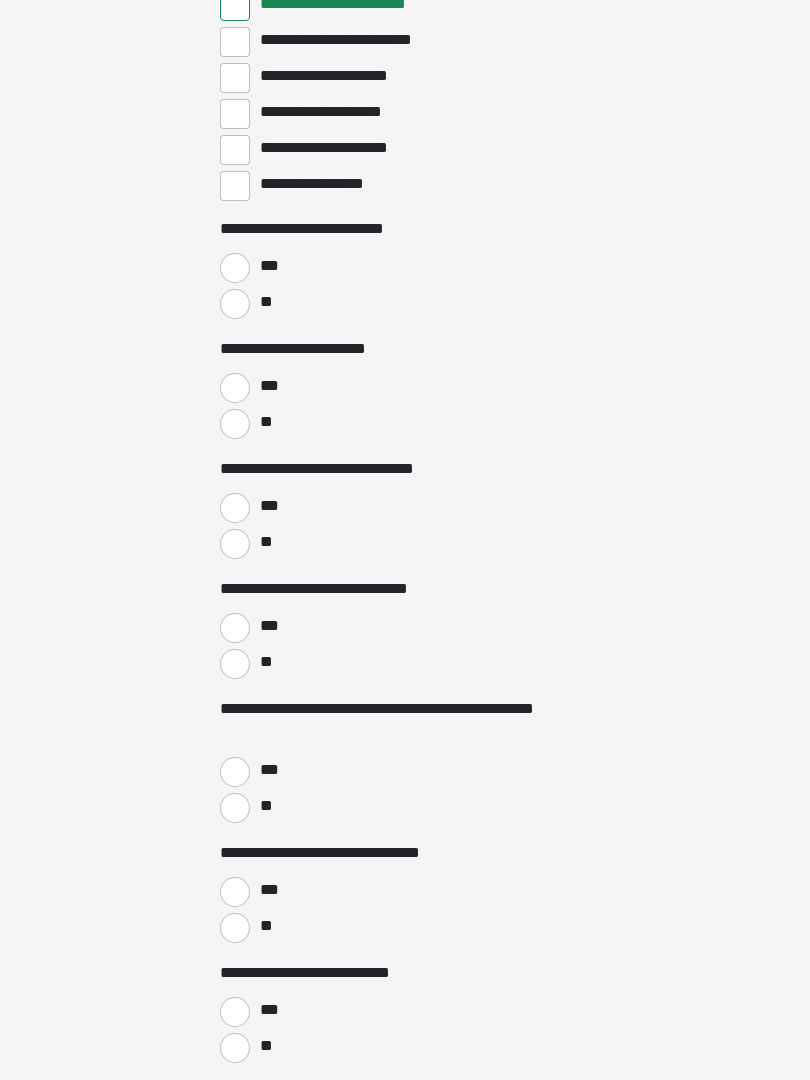 click on "**" at bounding box center (235, 665) 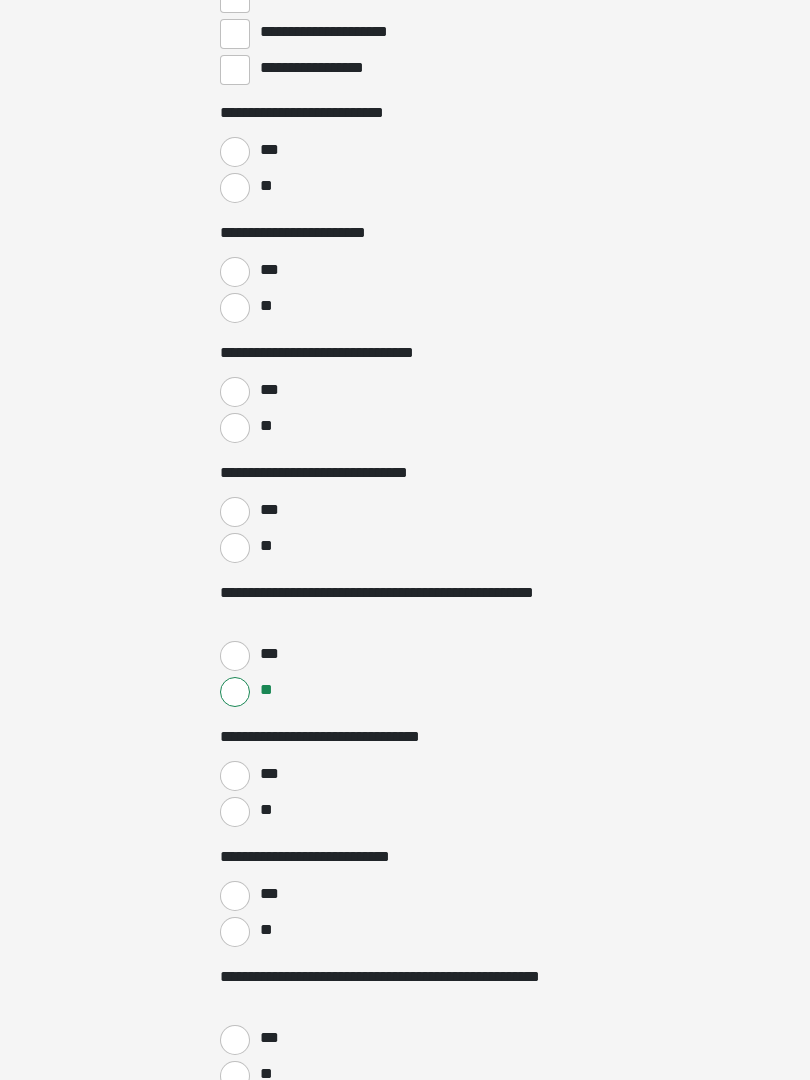 scroll, scrollTop: 3031, scrollLeft: 0, axis: vertical 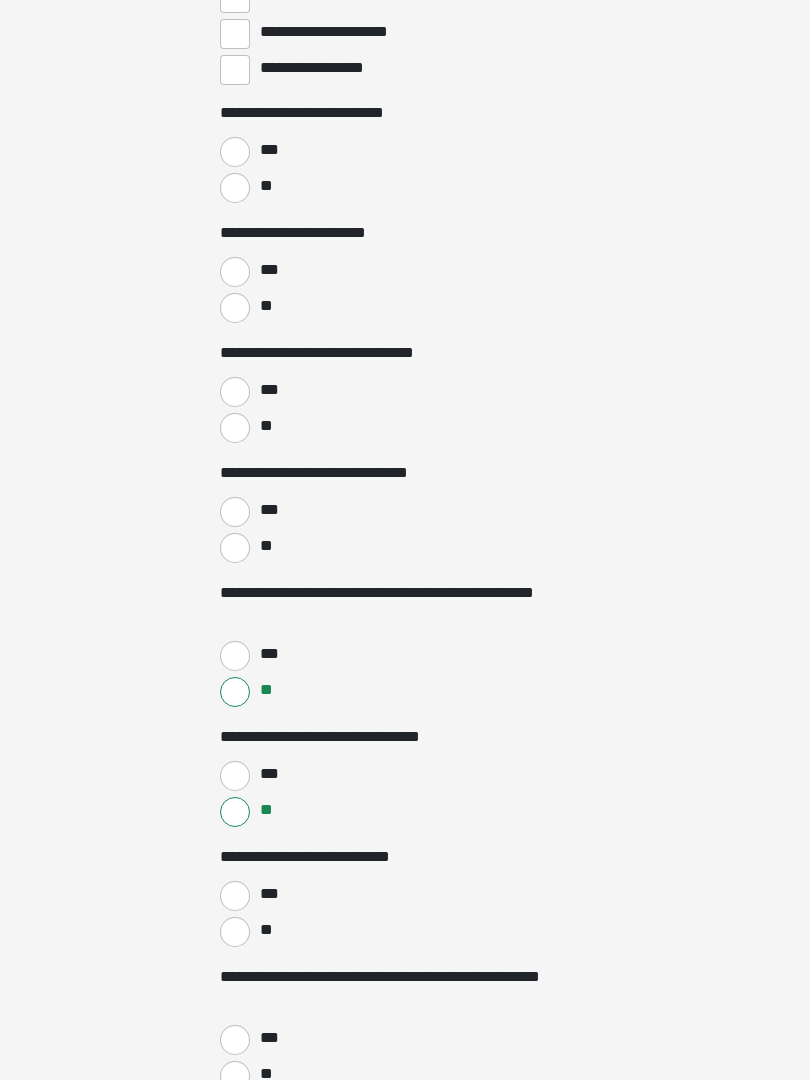 click on "**" at bounding box center (235, 932) 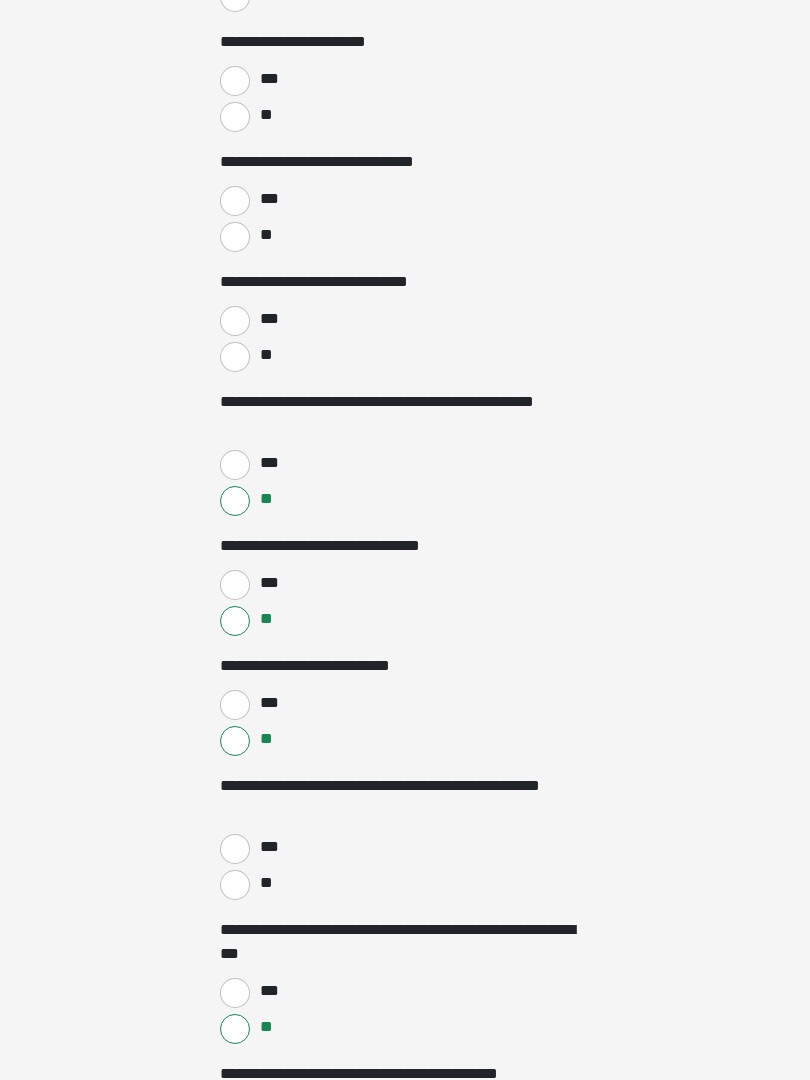 scroll, scrollTop: 3223, scrollLeft: 0, axis: vertical 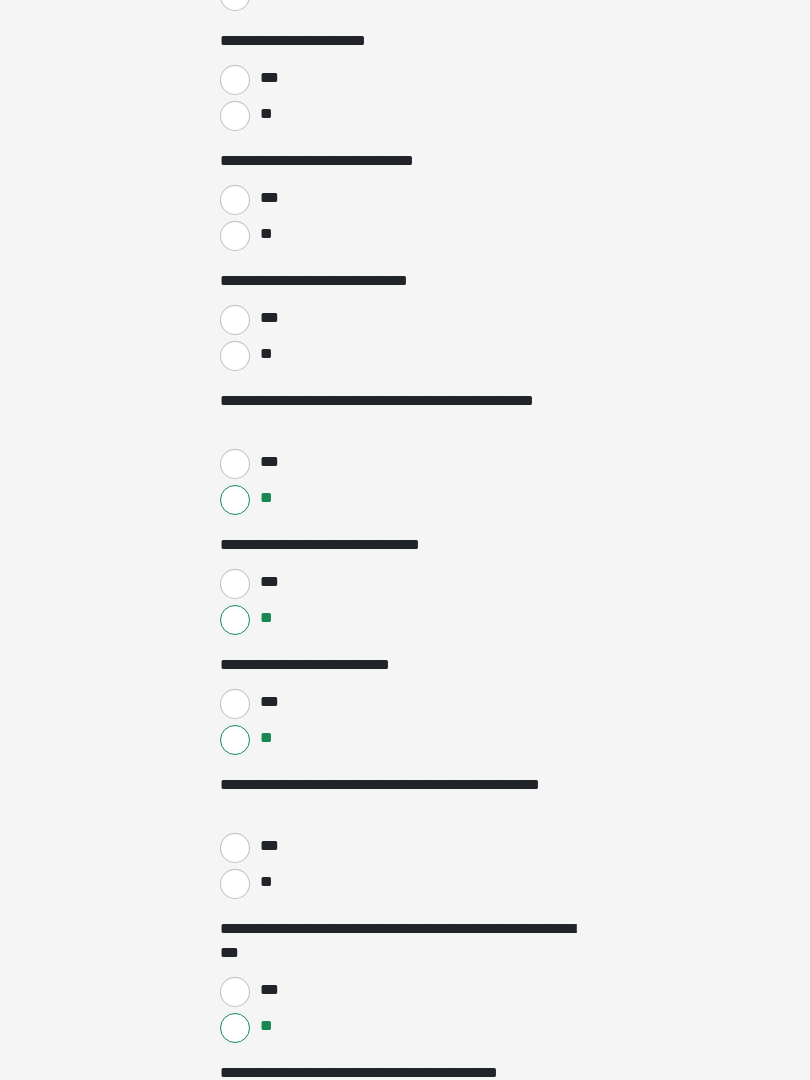 click on "**" at bounding box center (235, 884) 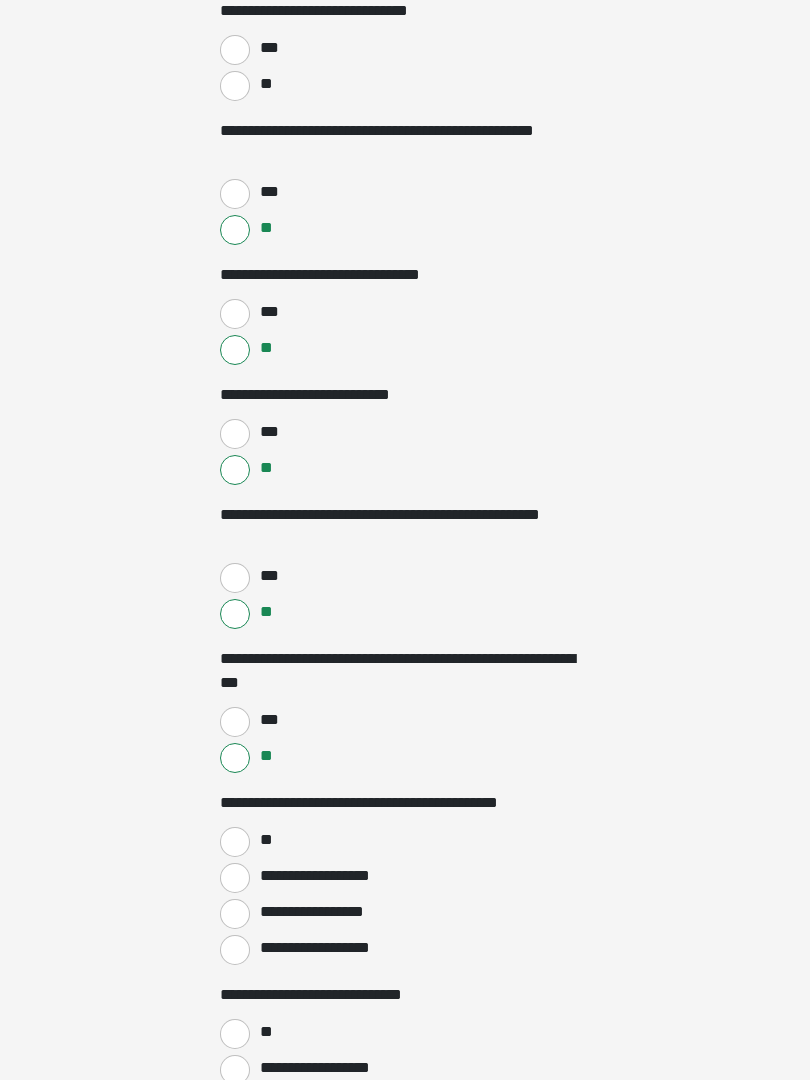scroll, scrollTop: 3493, scrollLeft: 0, axis: vertical 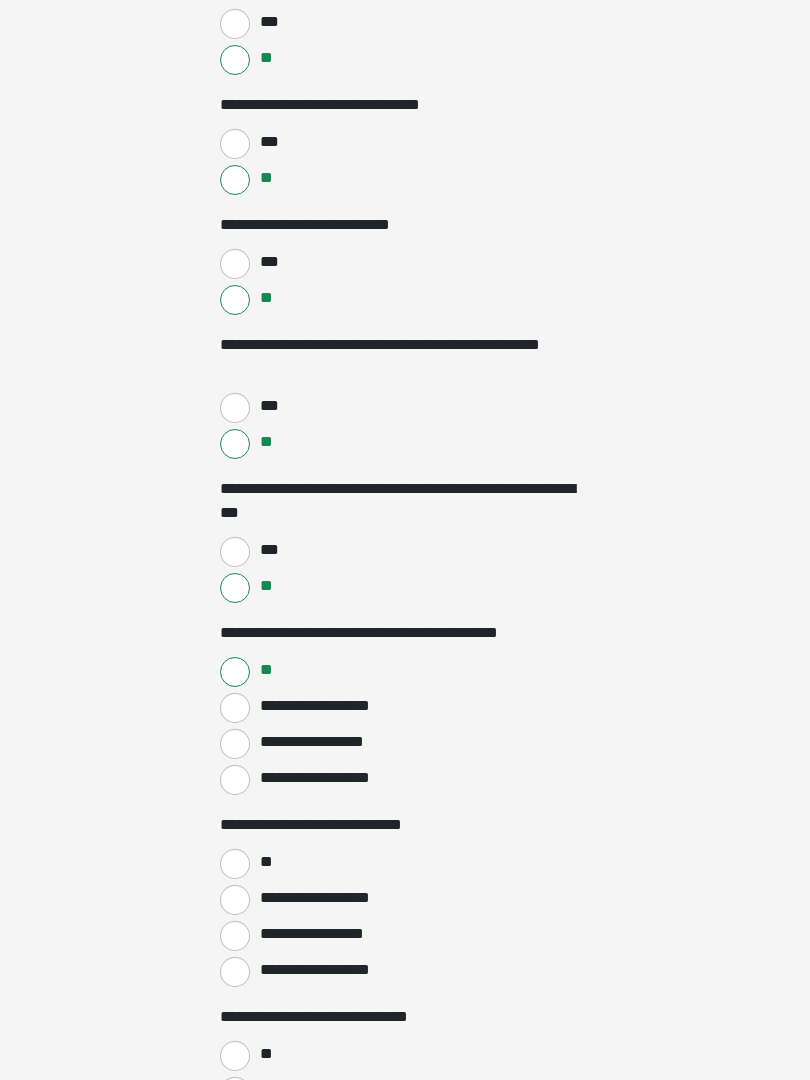 click on "**" at bounding box center [235, 865] 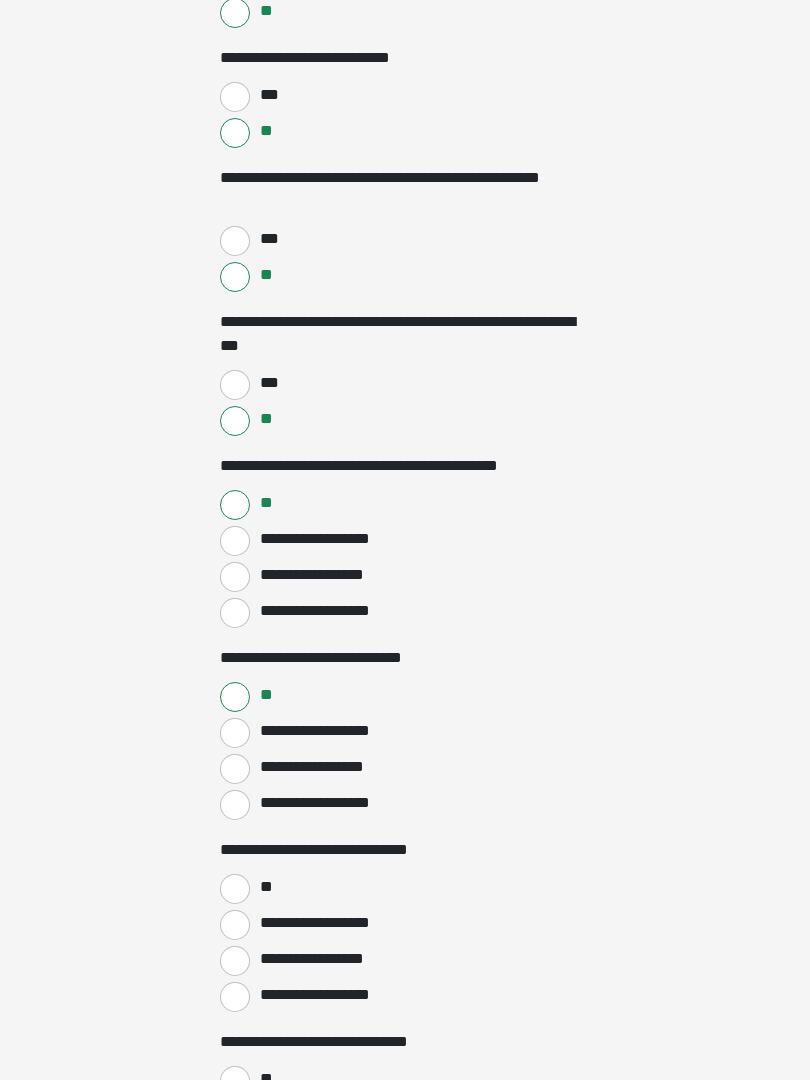 scroll, scrollTop: 3846, scrollLeft: 0, axis: vertical 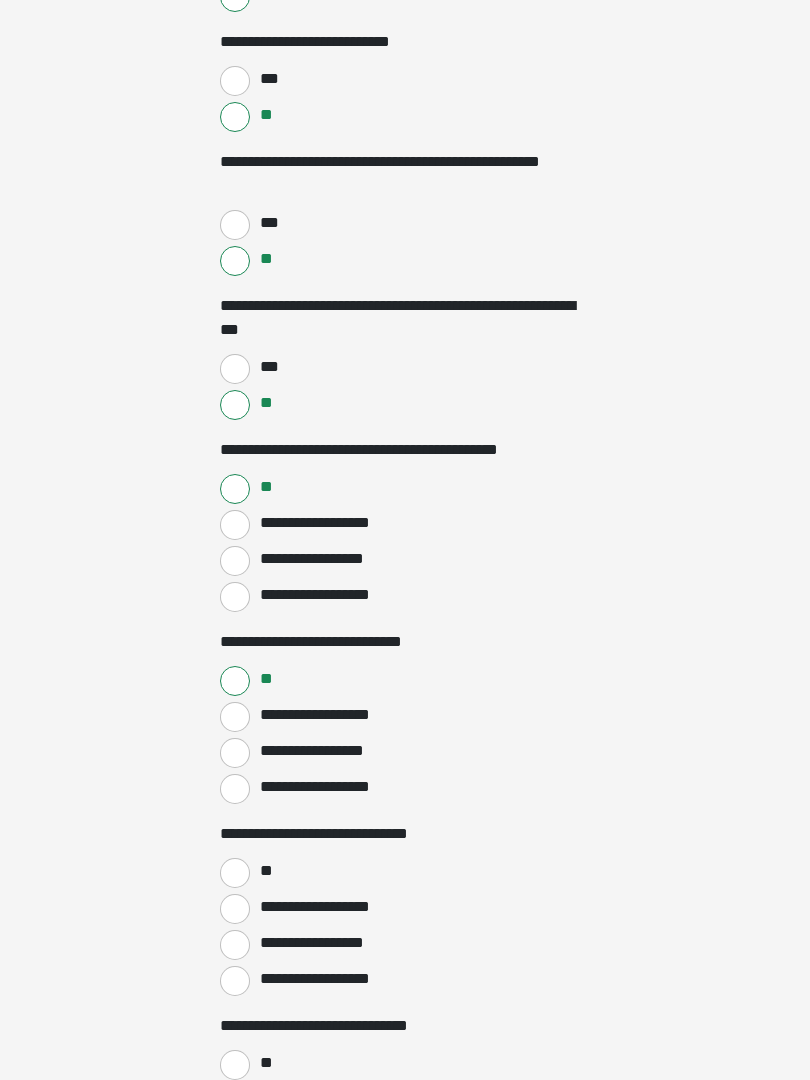 click on "**" at bounding box center [235, 873] 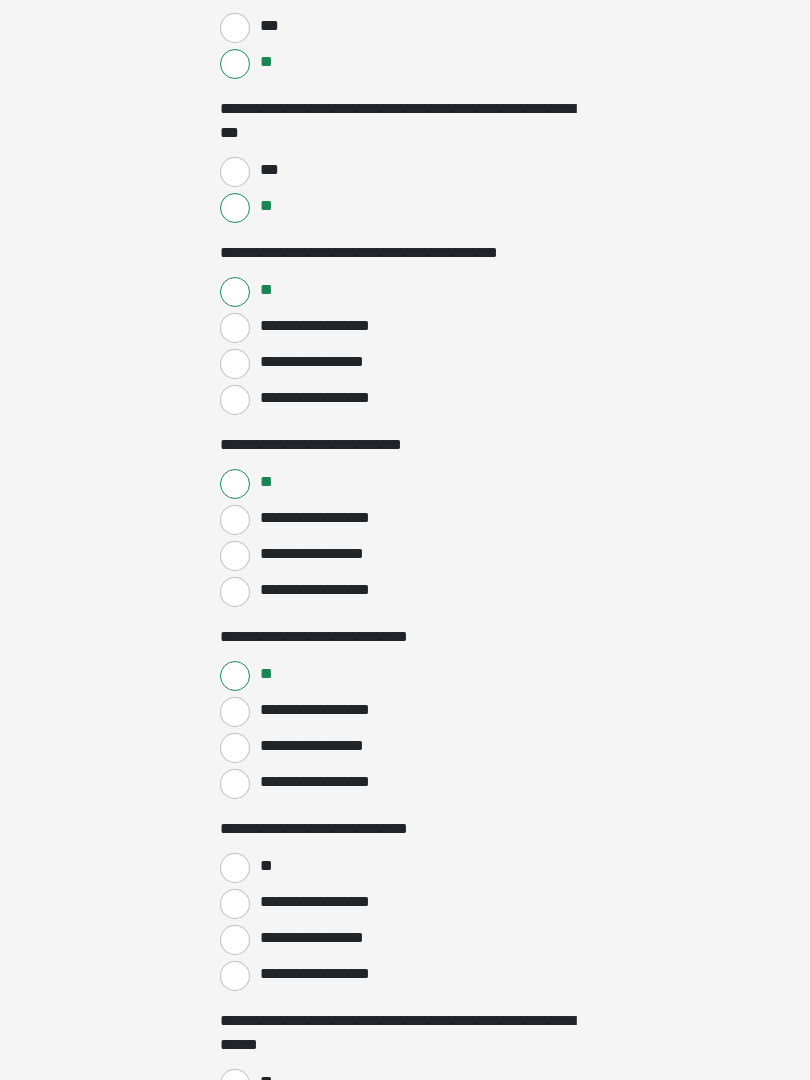 scroll, scrollTop: 4048, scrollLeft: 0, axis: vertical 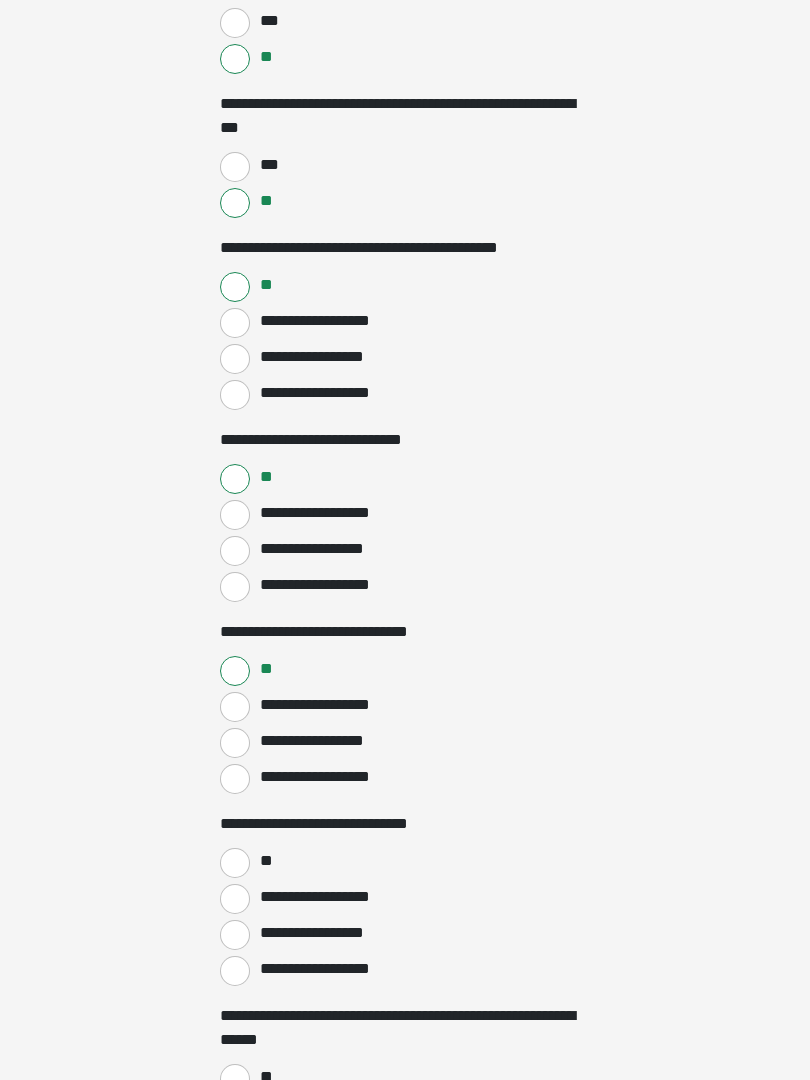 click on "**" at bounding box center [265, 861] 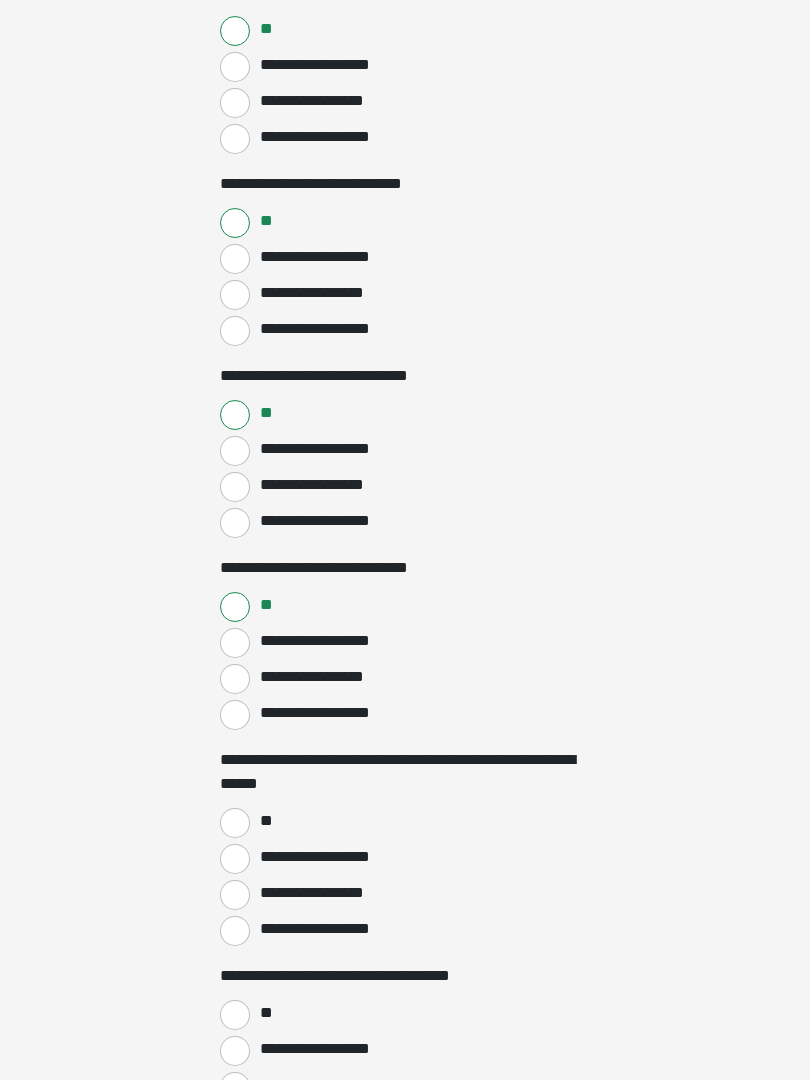 scroll, scrollTop: 4310, scrollLeft: 0, axis: vertical 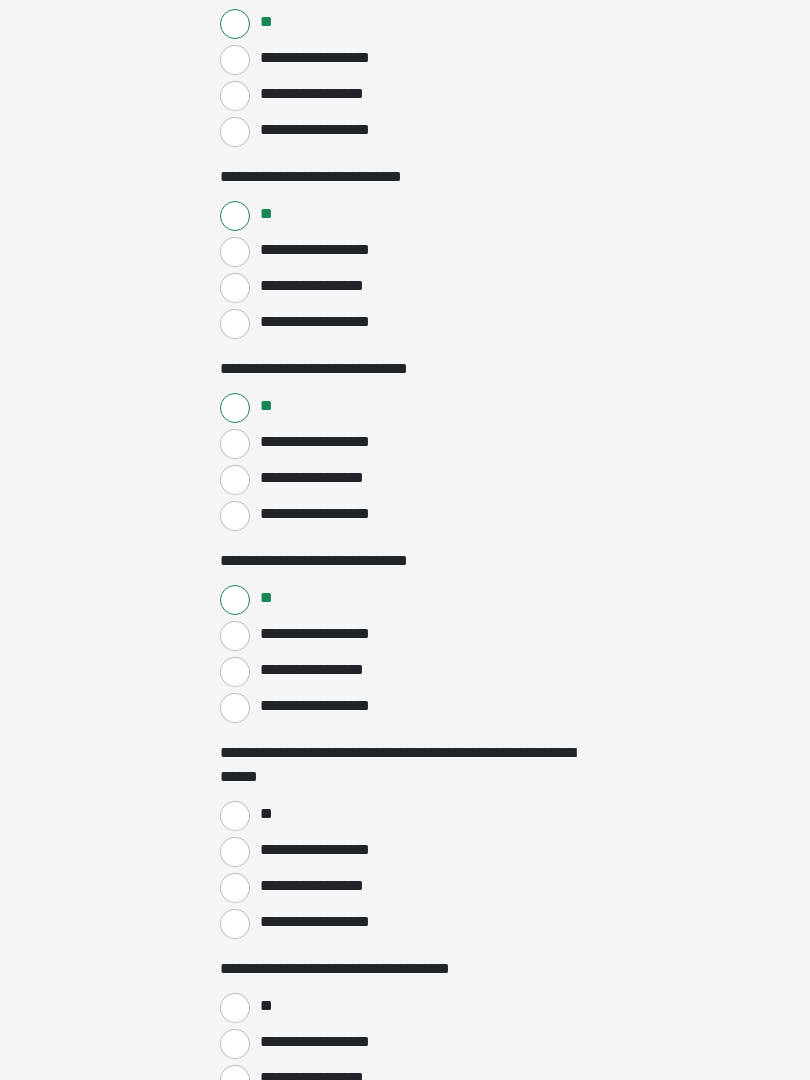 click on "**********" at bounding box center [235, 924] 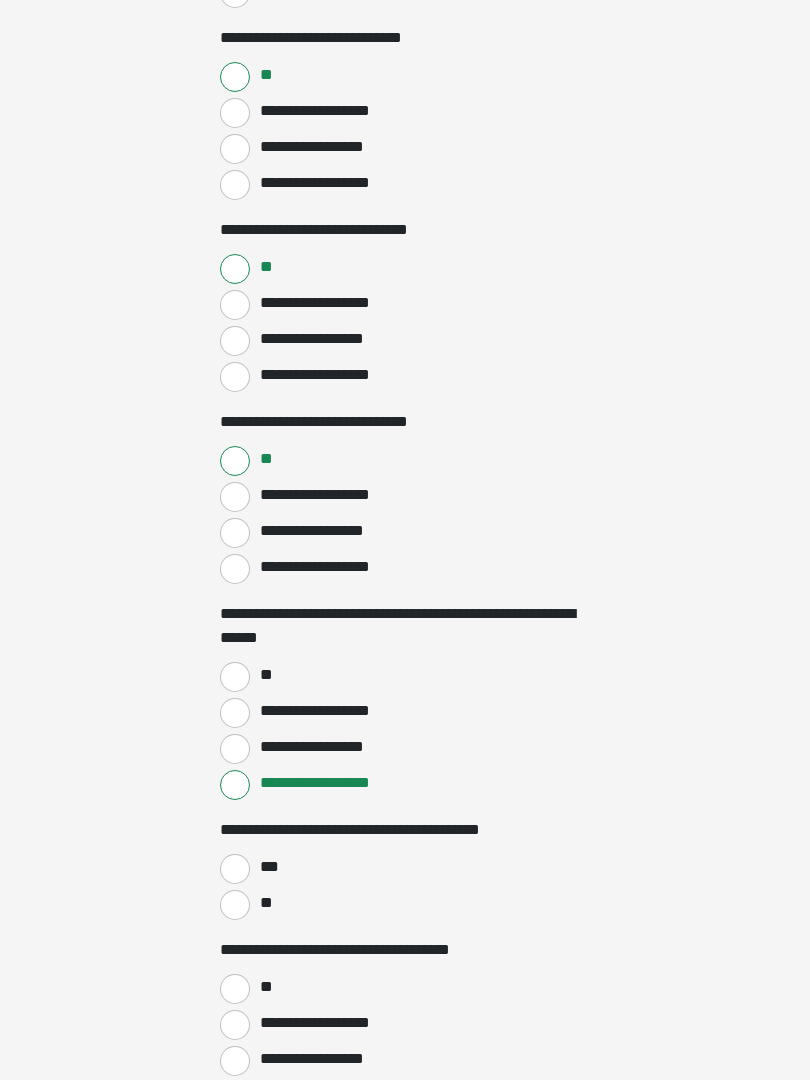 click on "***" at bounding box center (235, 870) 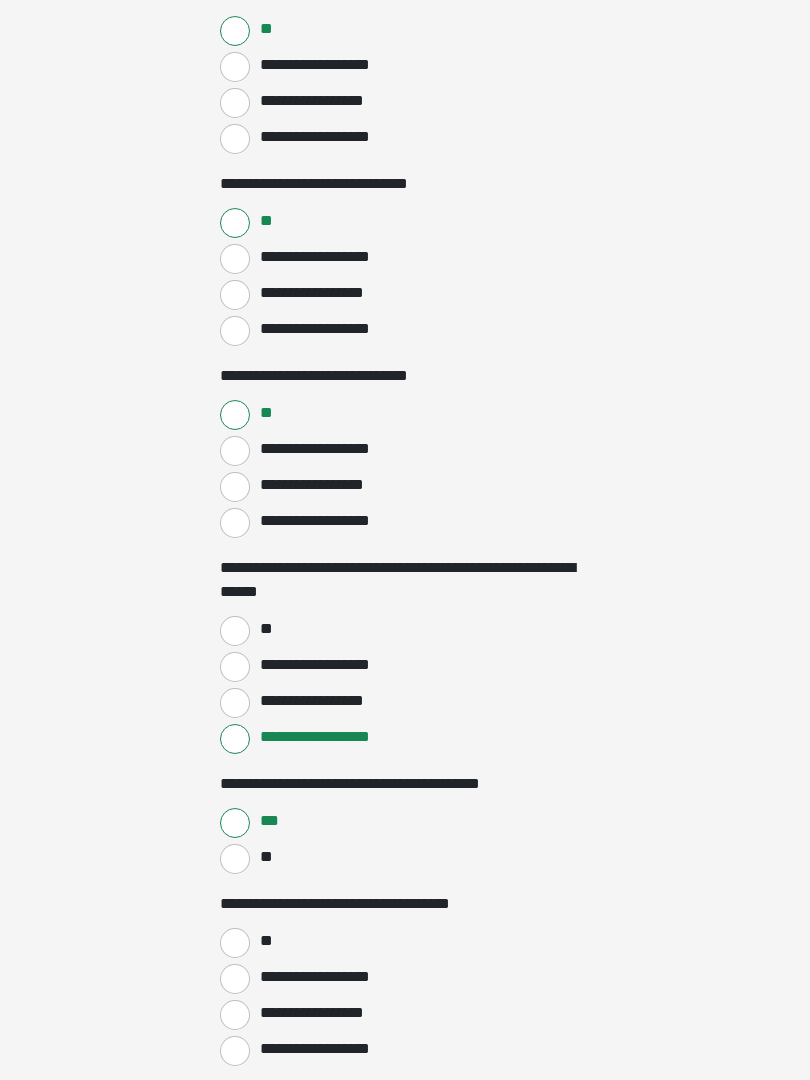 scroll, scrollTop: 4581, scrollLeft: 0, axis: vertical 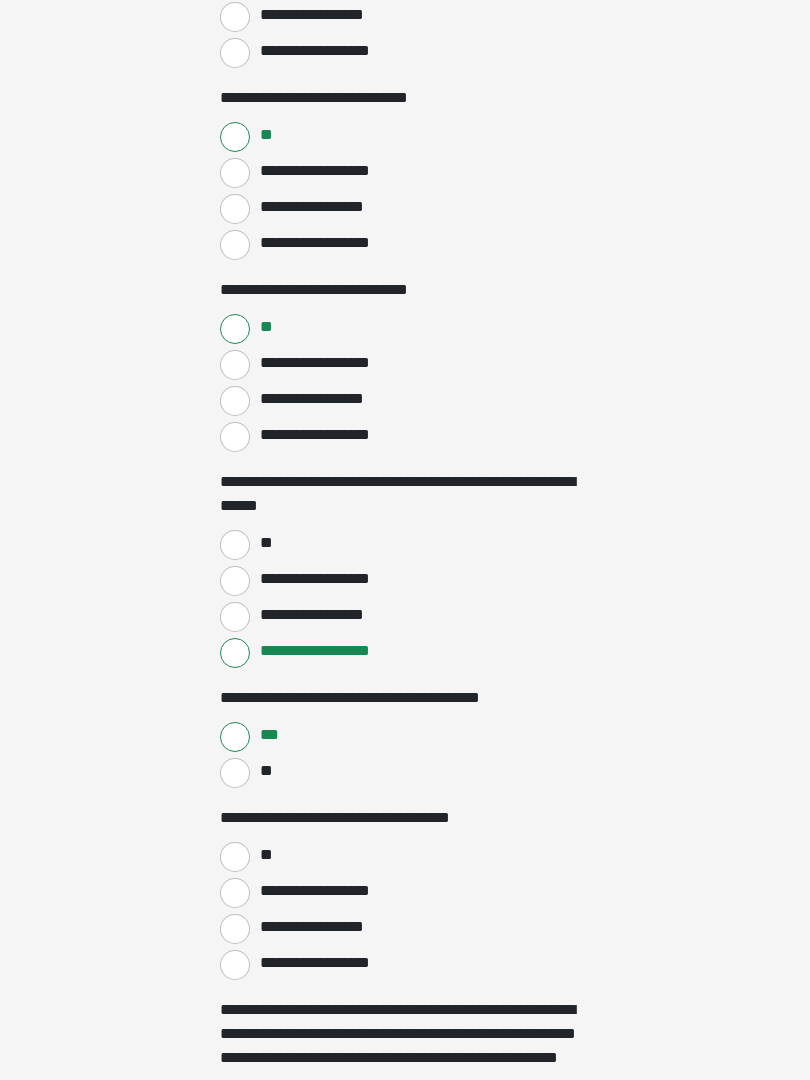 click on "**" at bounding box center [235, 857] 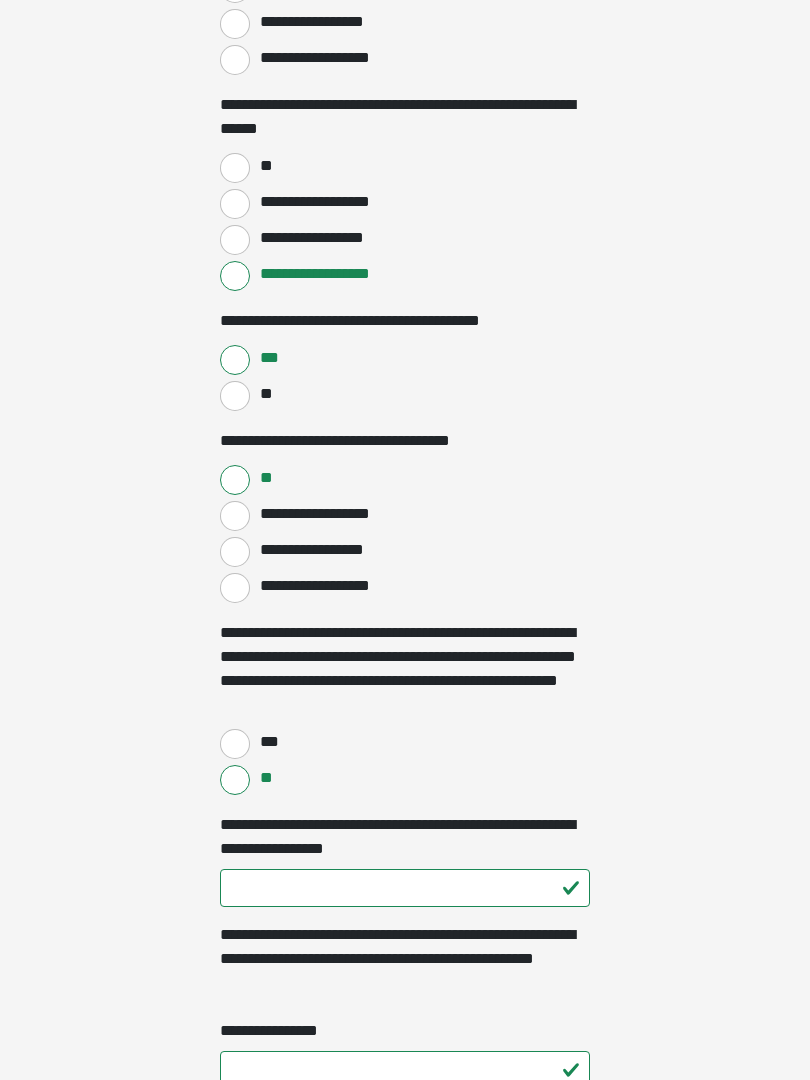 scroll, scrollTop: 4983, scrollLeft: 0, axis: vertical 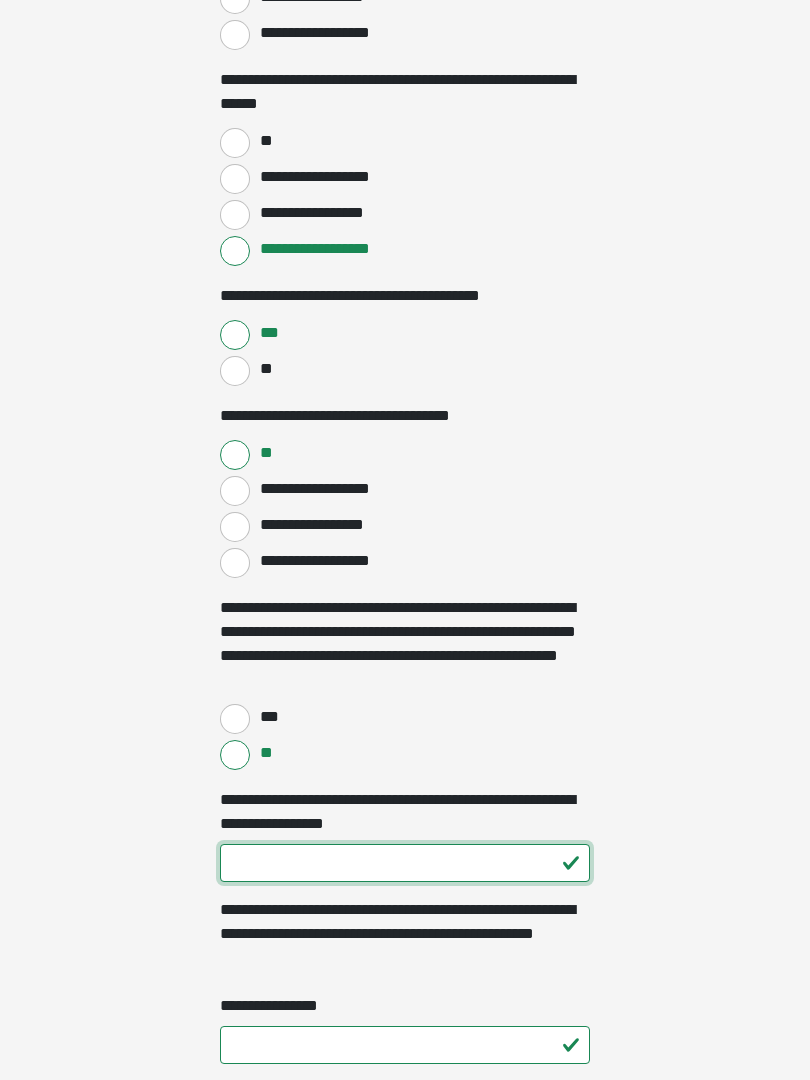 click on "**********" at bounding box center (405, 864) 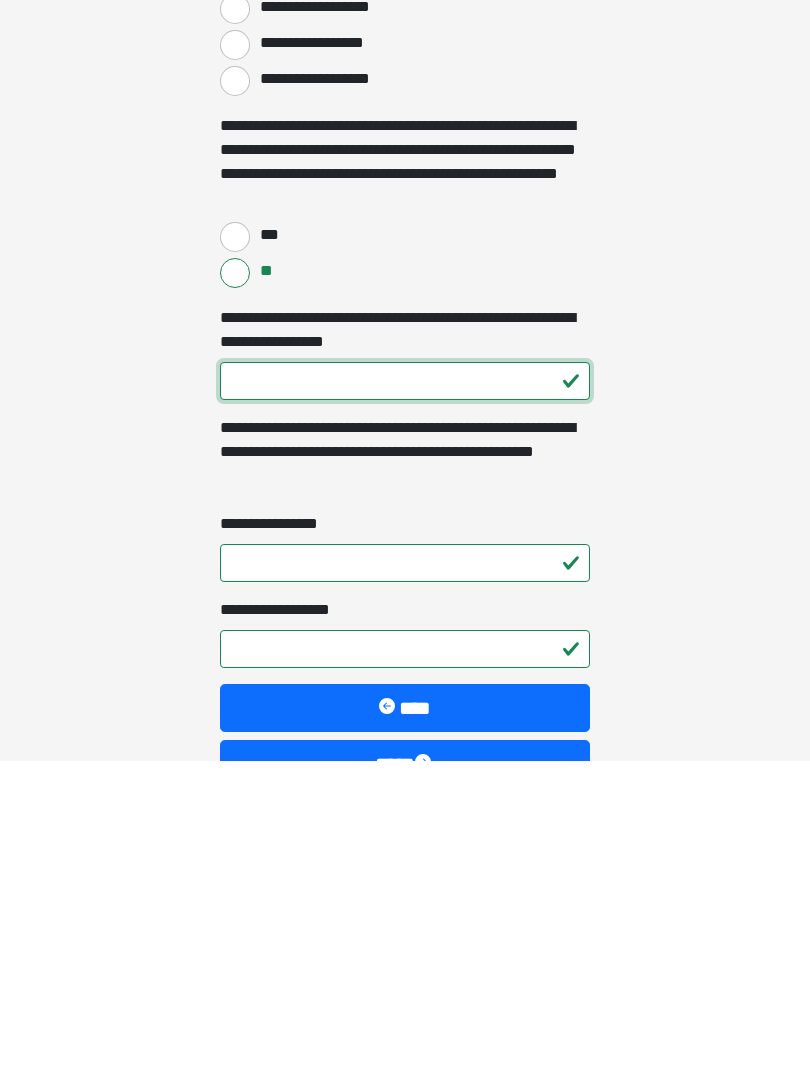 type on "***" 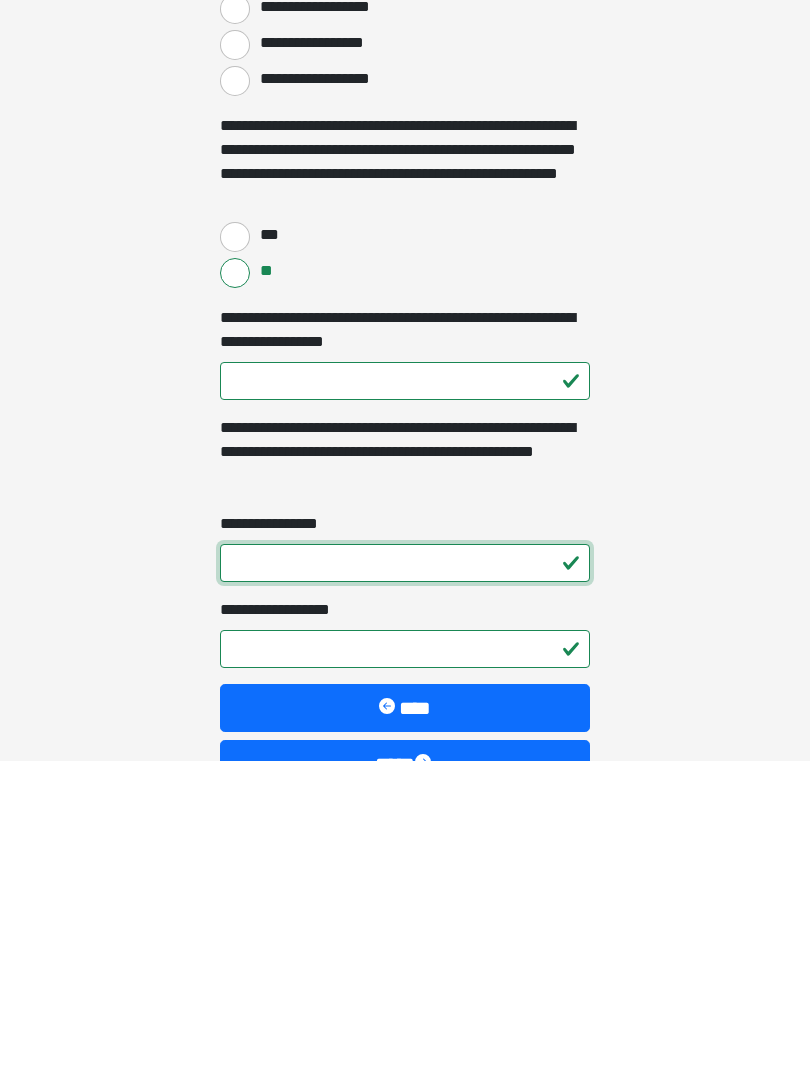 click on "**********" at bounding box center [405, 883] 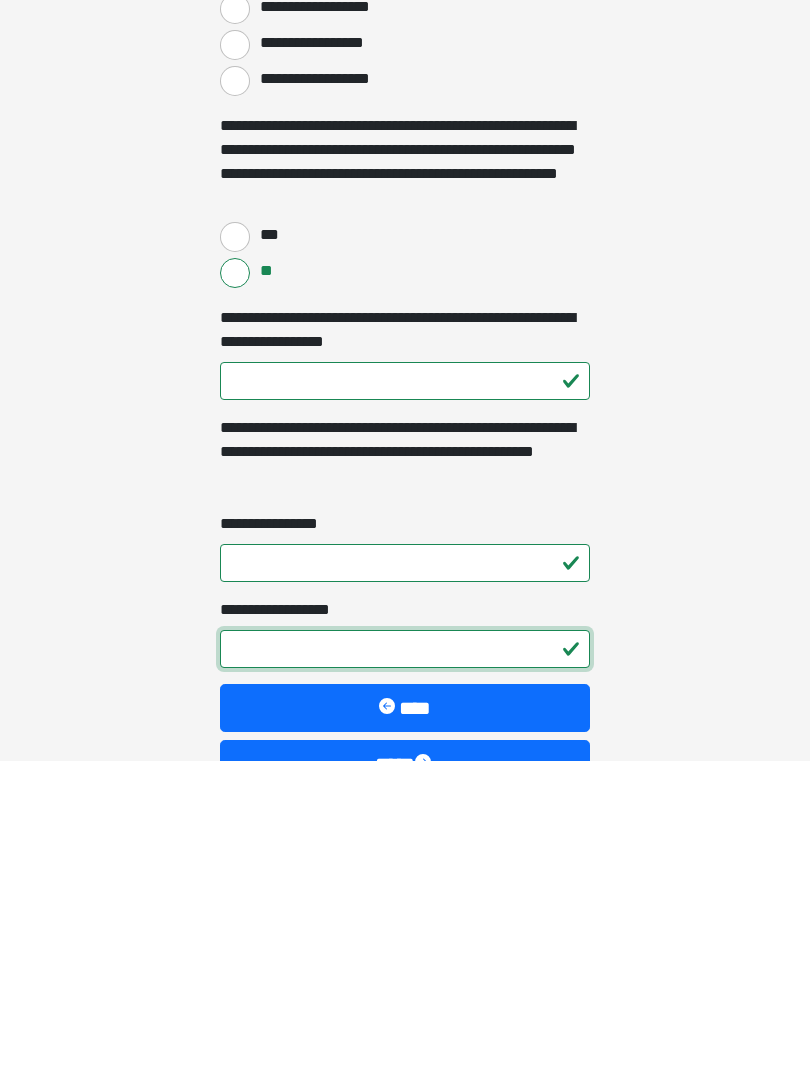 click on "**********" at bounding box center (405, 969) 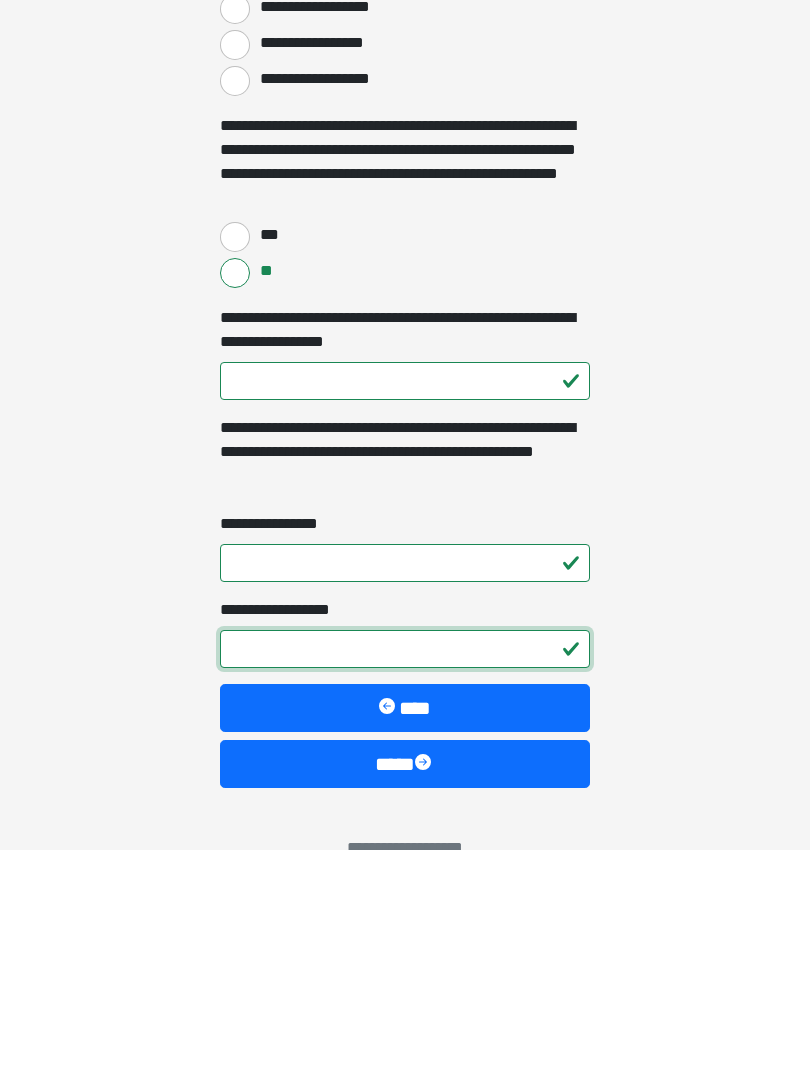 scroll, scrollTop: 5254, scrollLeft: 0, axis: vertical 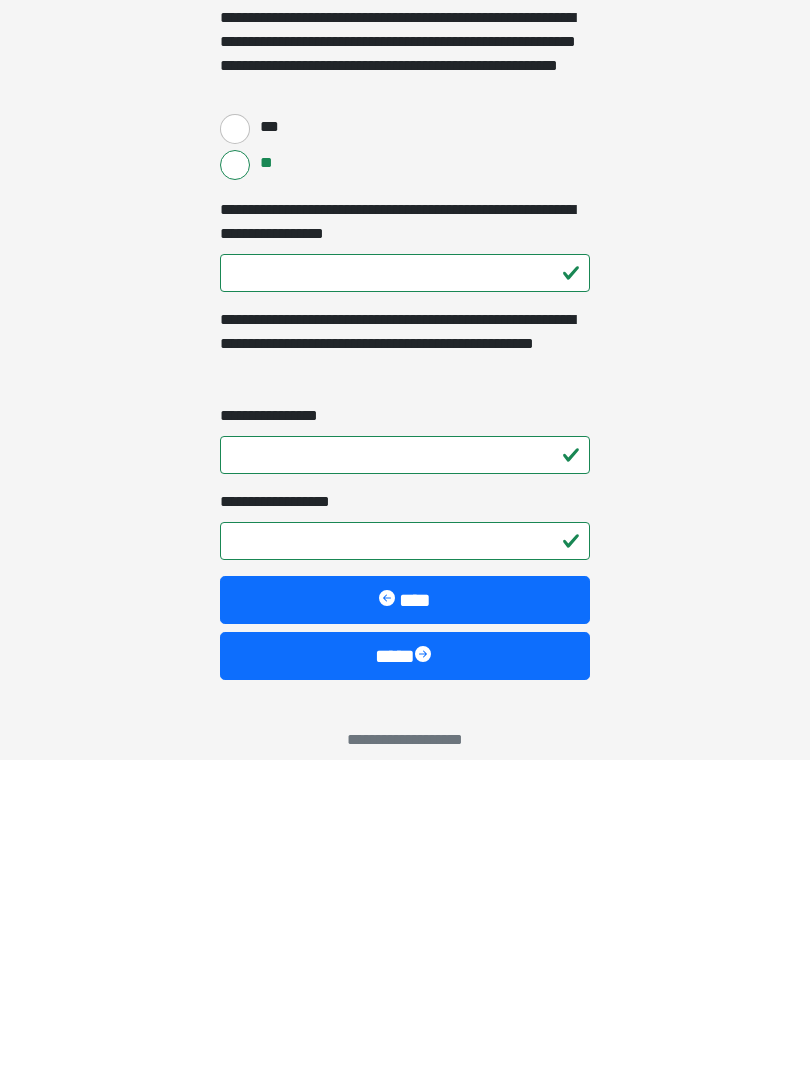 click at bounding box center [425, 976] 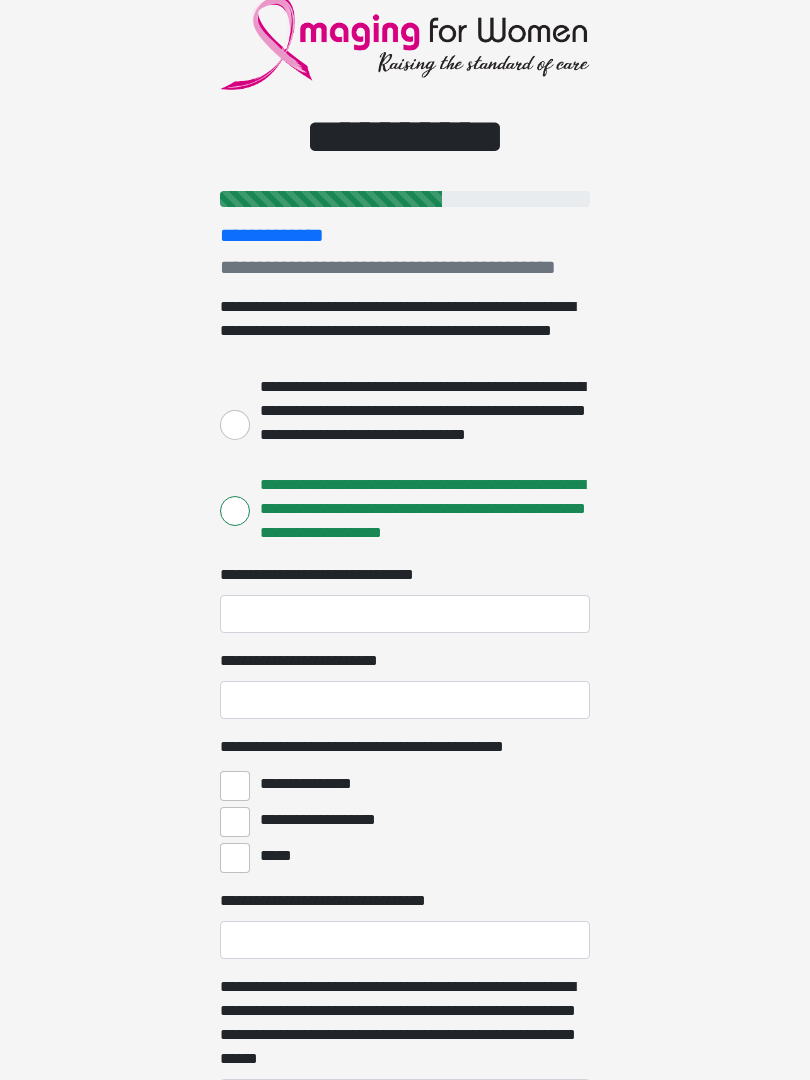 scroll, scrollTop: 0, scrollLeft: 0, axis: both 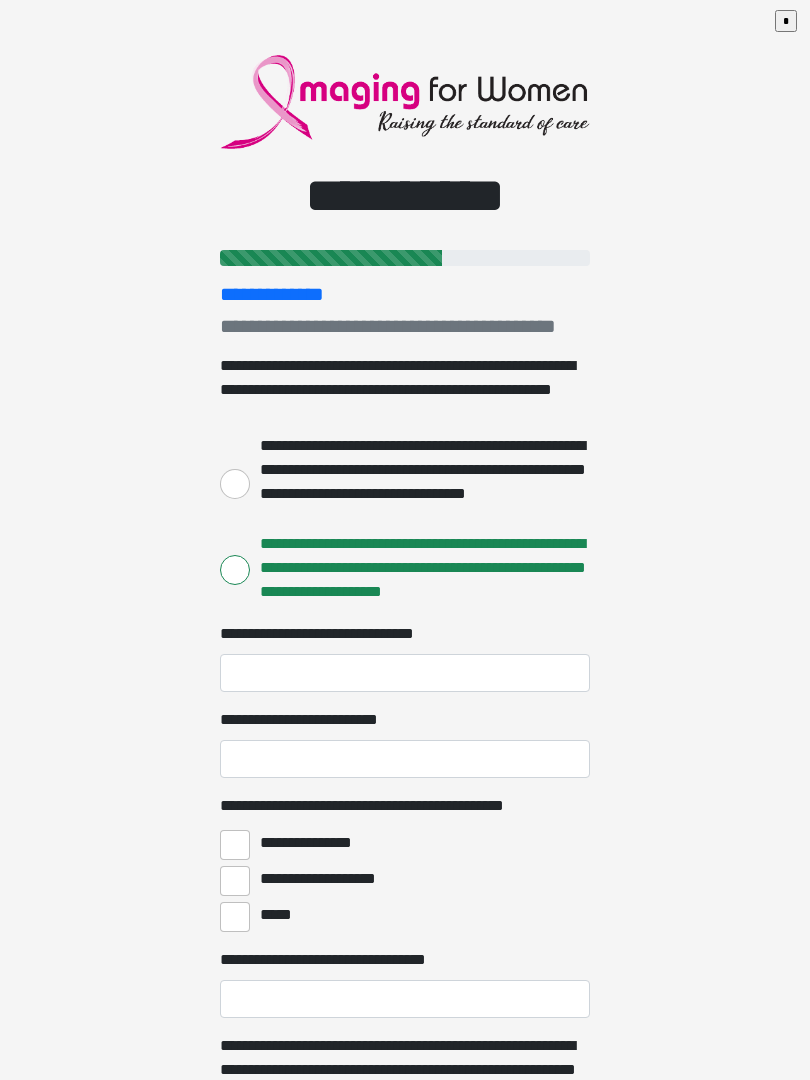 click on "**********" at bounding box center (405, 673) 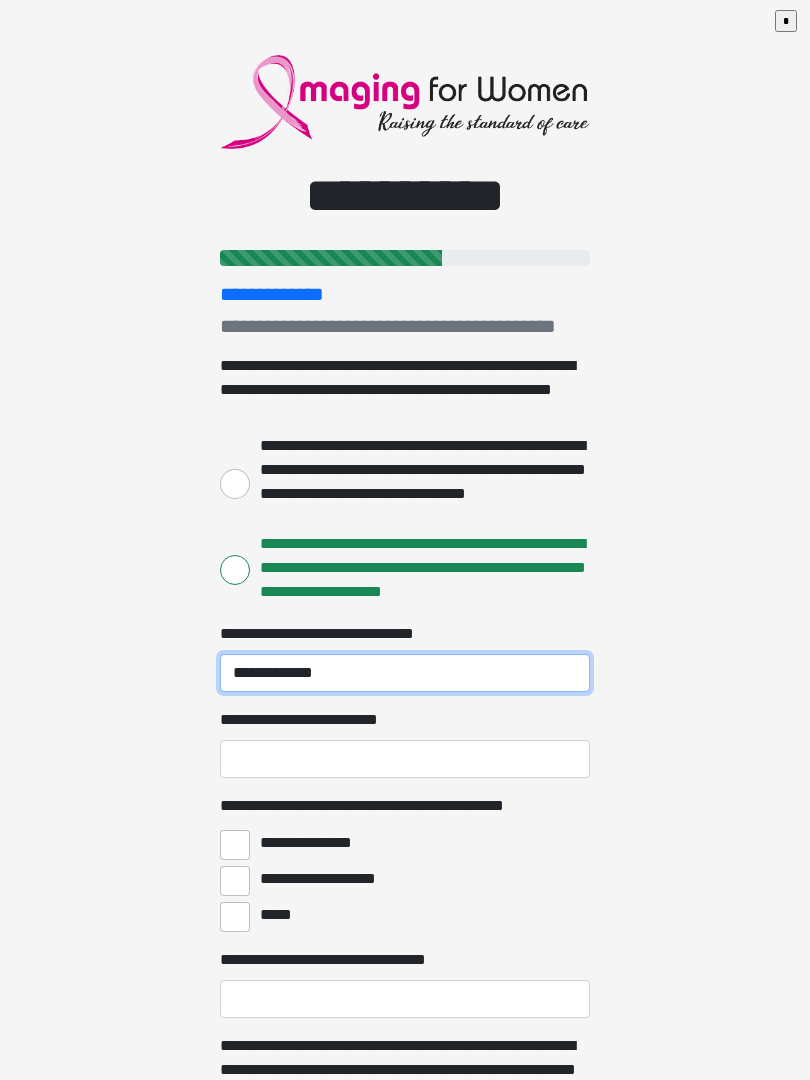 click on "**********" at bounding box center [405, 673] 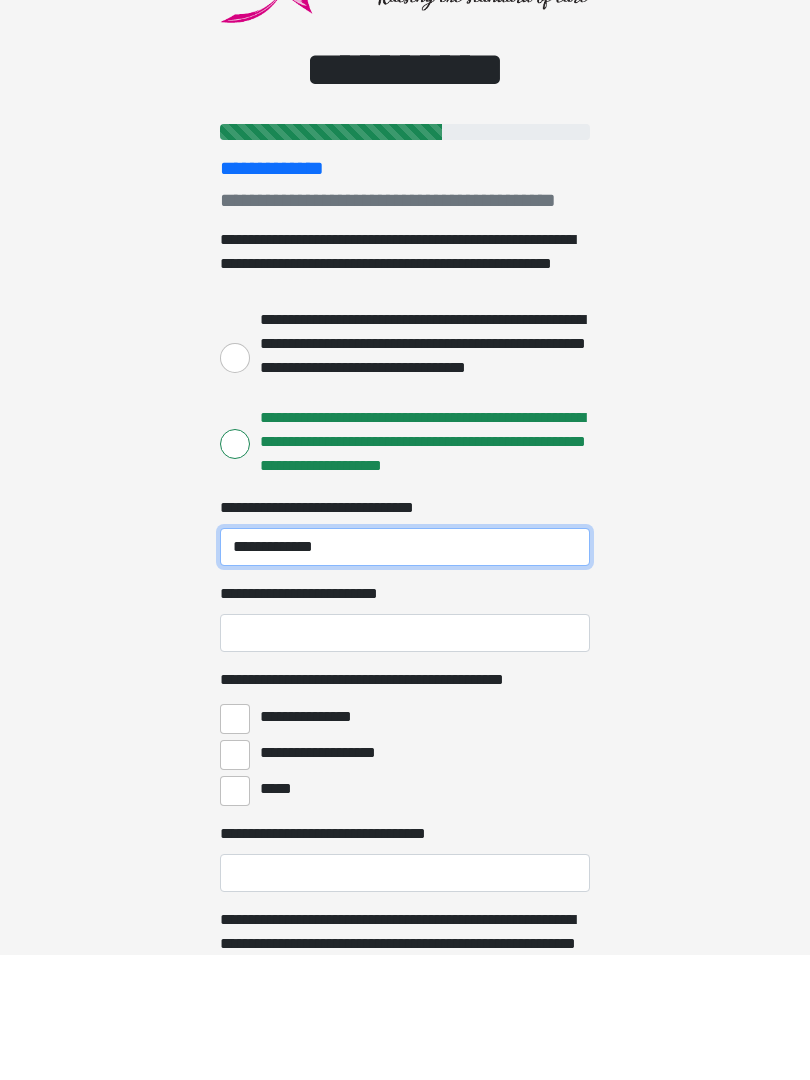 type on "**********" 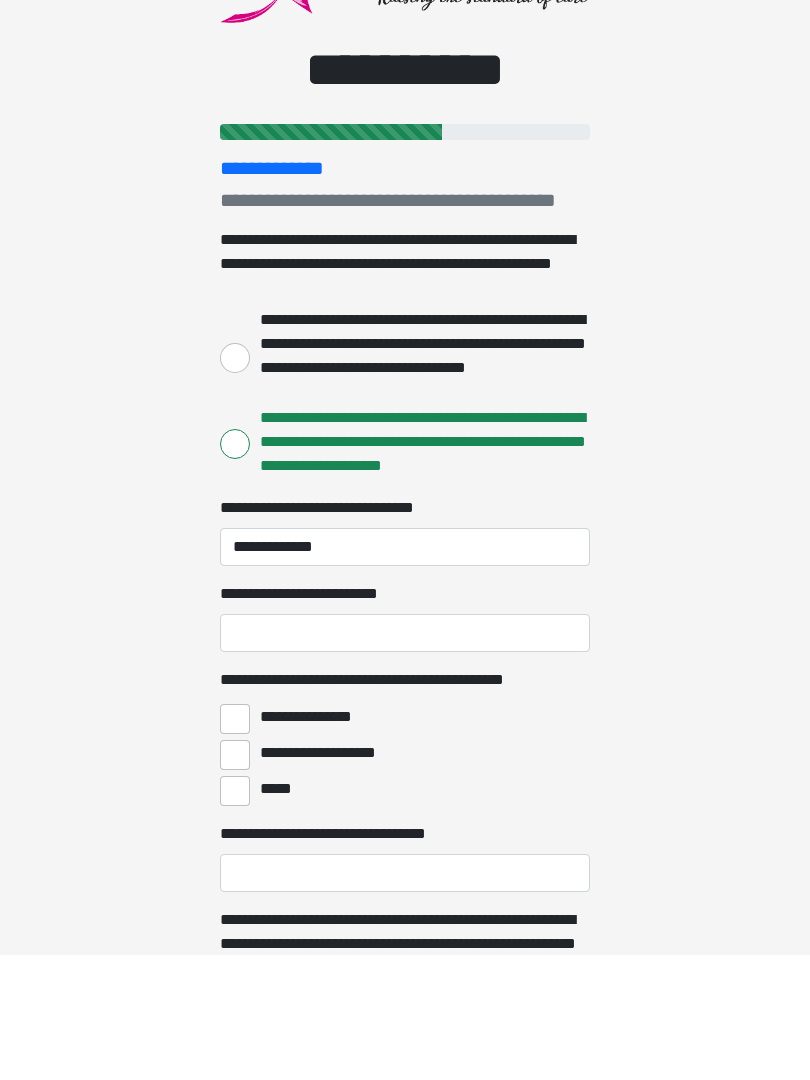 click on "**********" at bounding box center (405, 759) 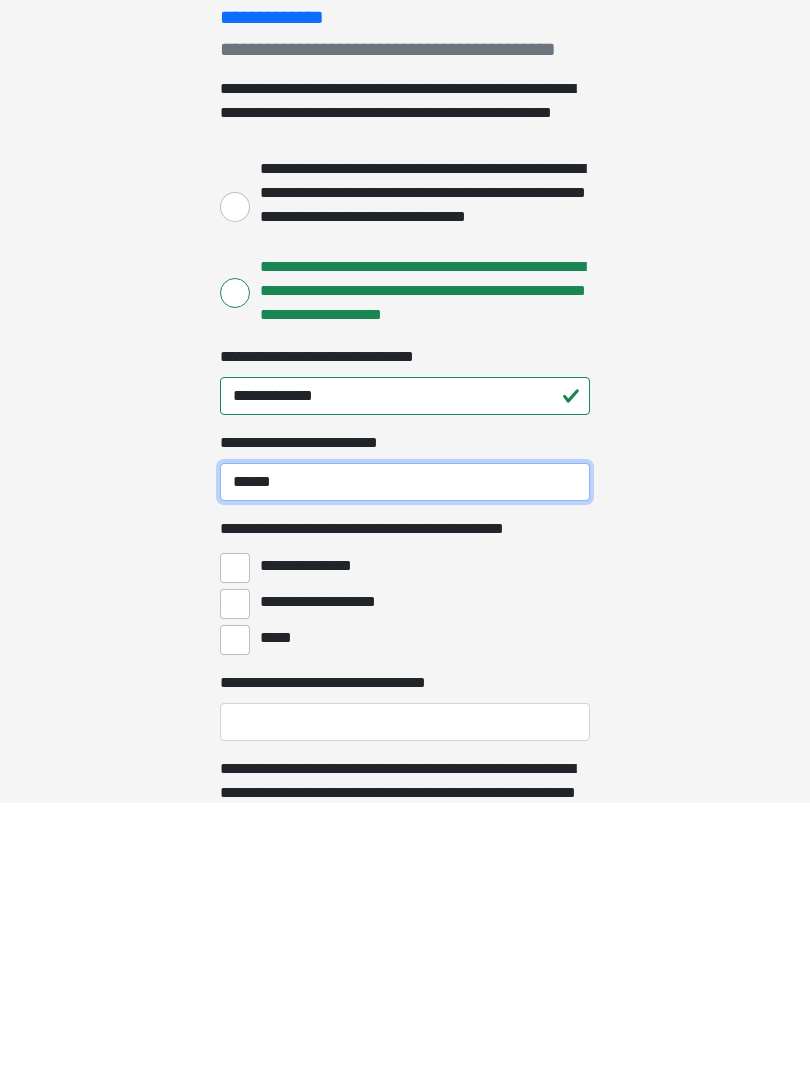 type on "******" 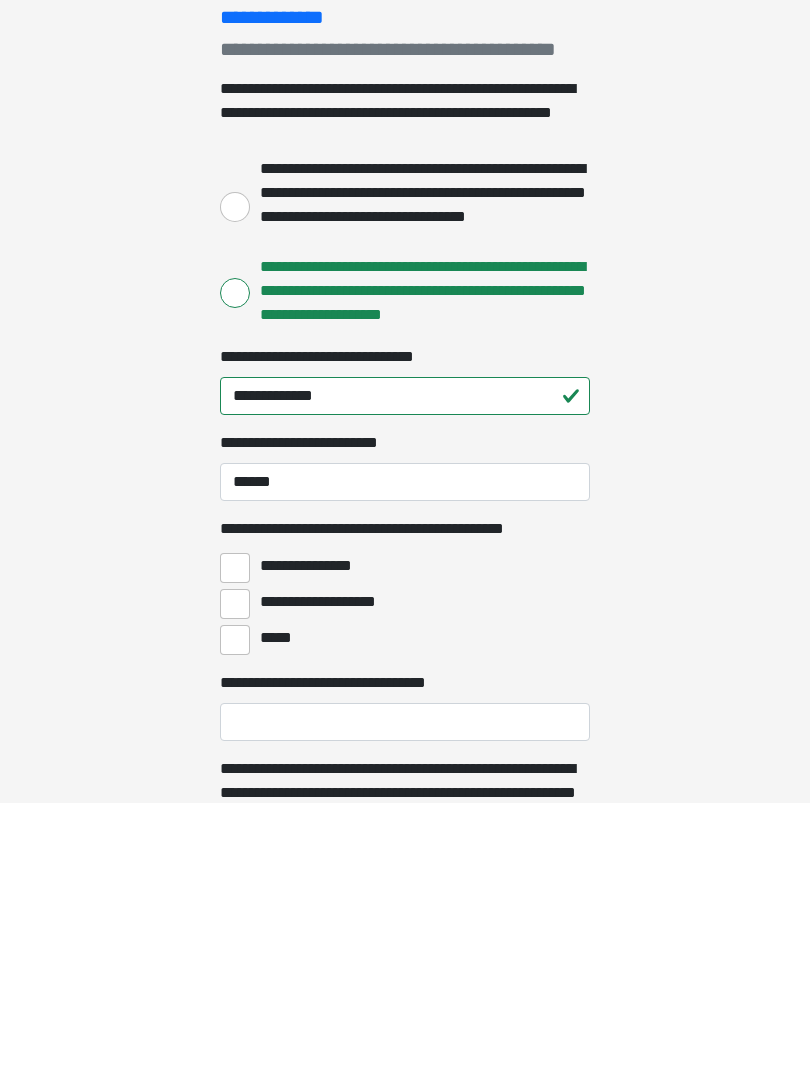click on "**********" at bounding box center (235, 845) 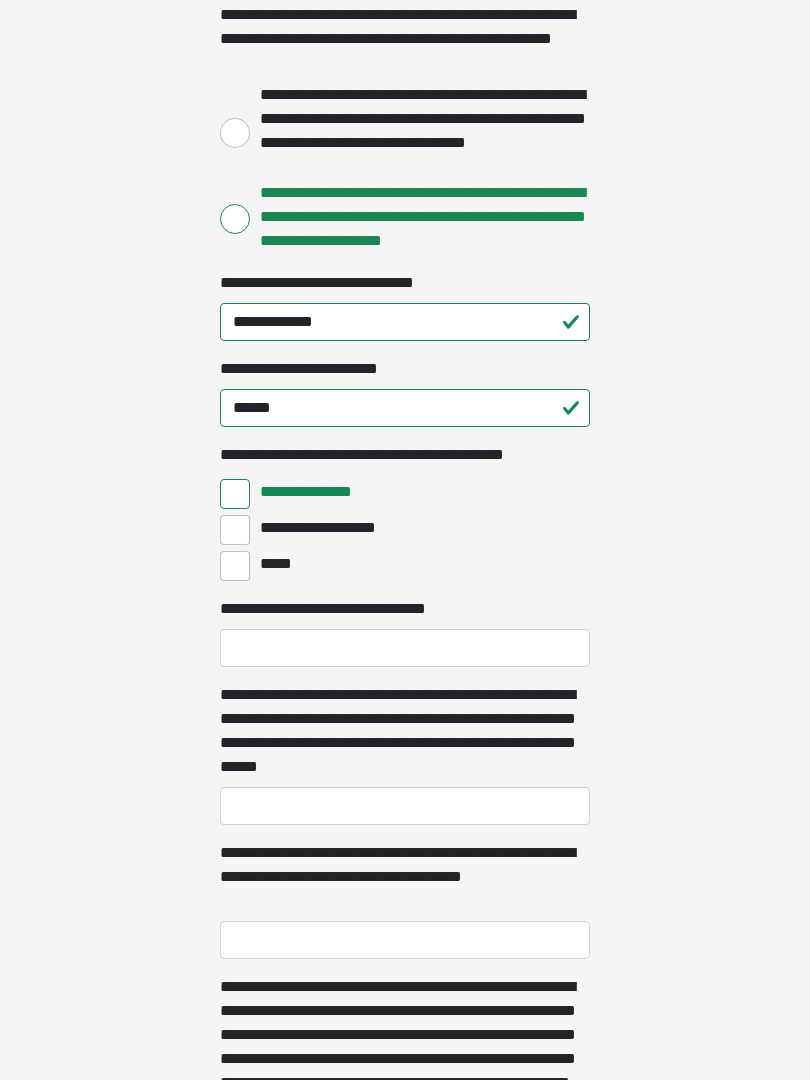 scroll, scrollTop: 363, scrollLeft: 0, axis: vertical 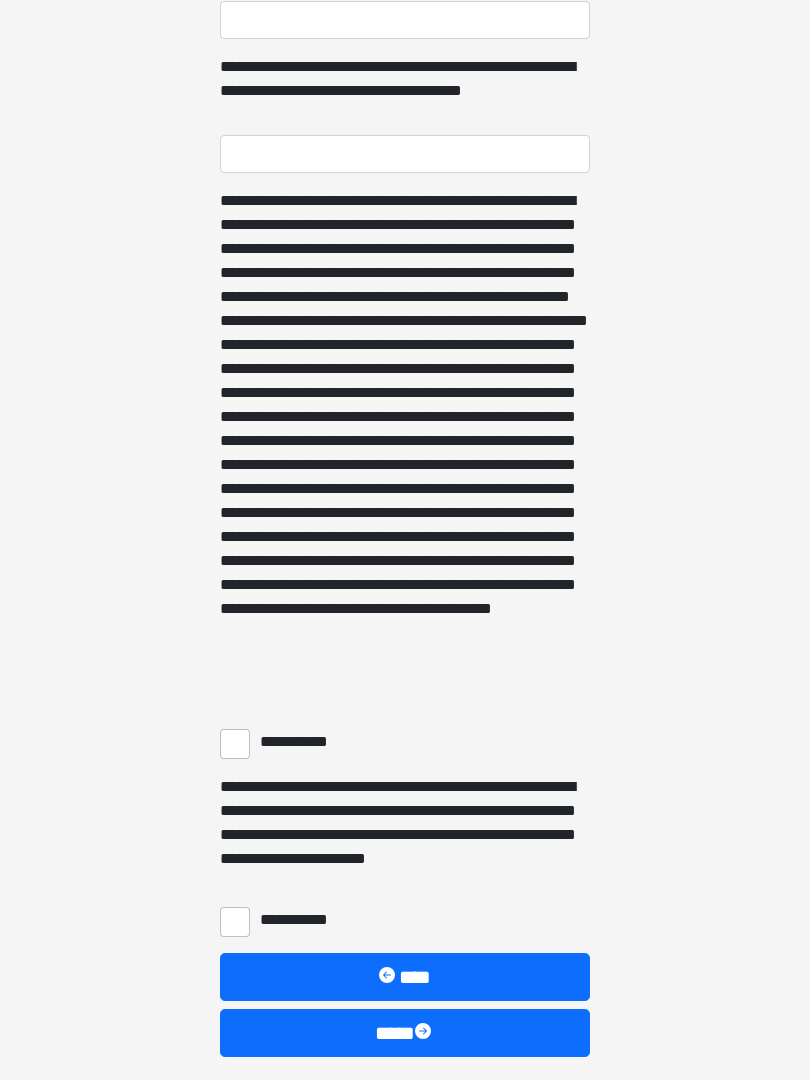 click on "**********" at bounding box center (235, 745) 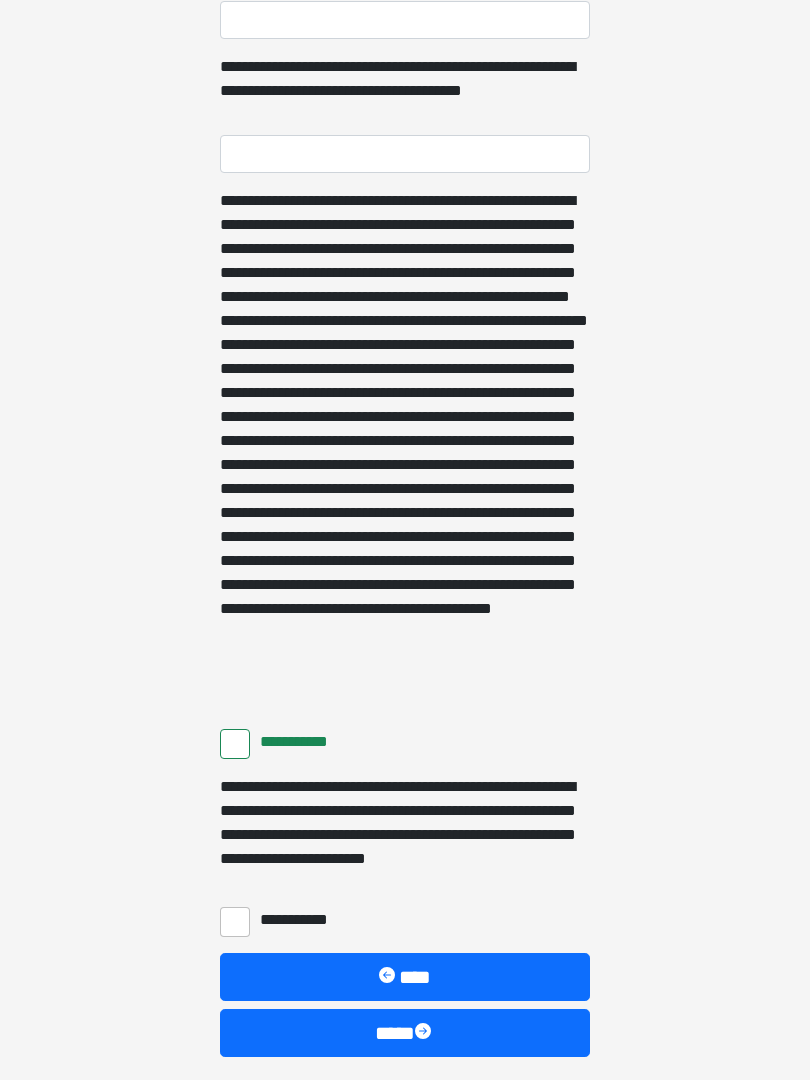 click on "**********" at bounding box center (235, 922) 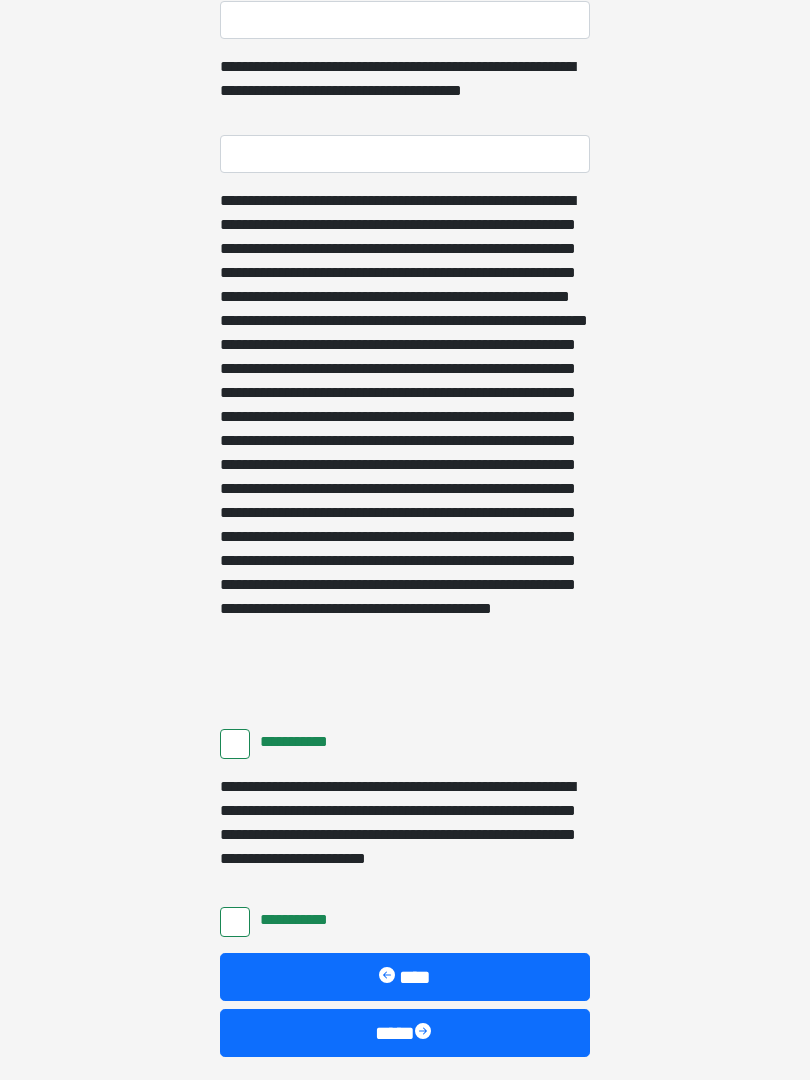 click at bounding box center [425, 1033] 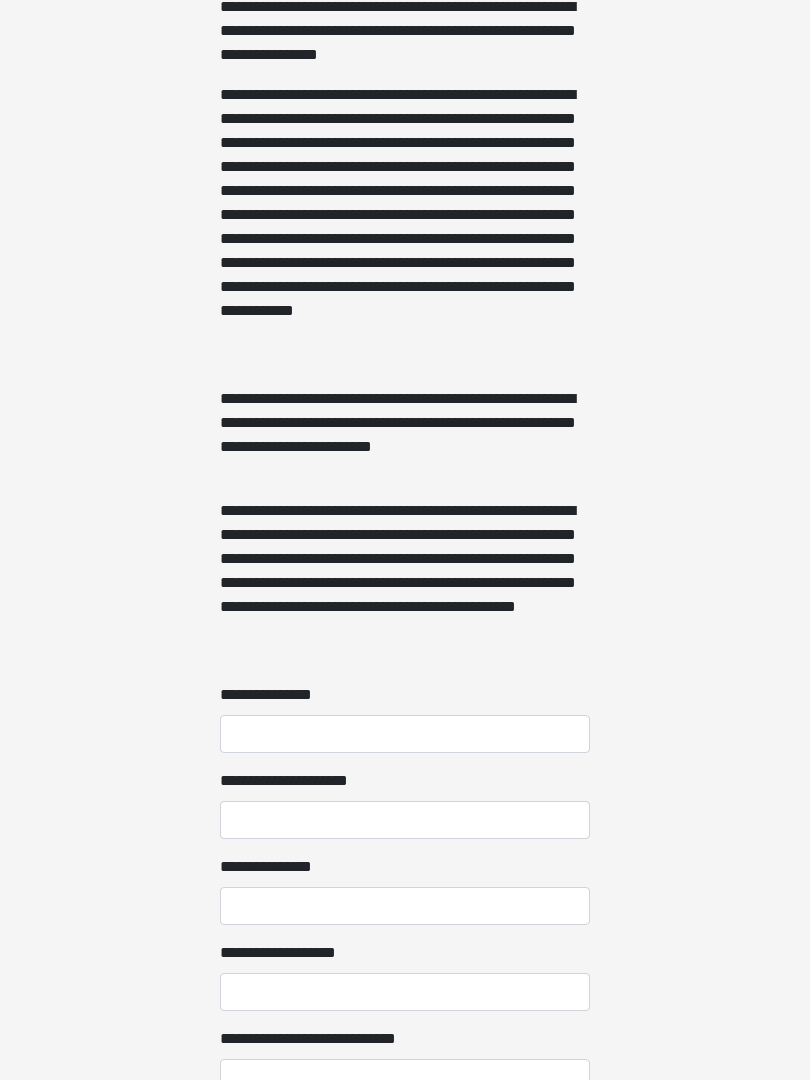 scroll, scrollTop: 1064, scrollLeft: 0, axis: vertical 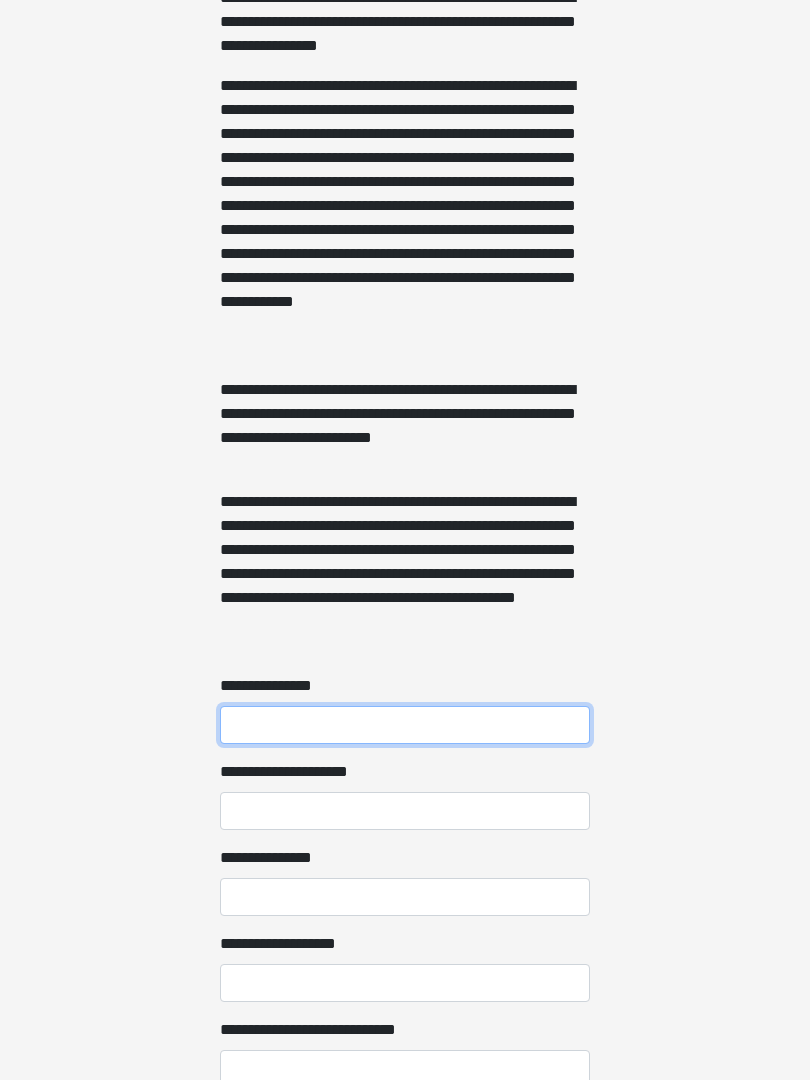 click on "**********" at bounding box center (405, 725) 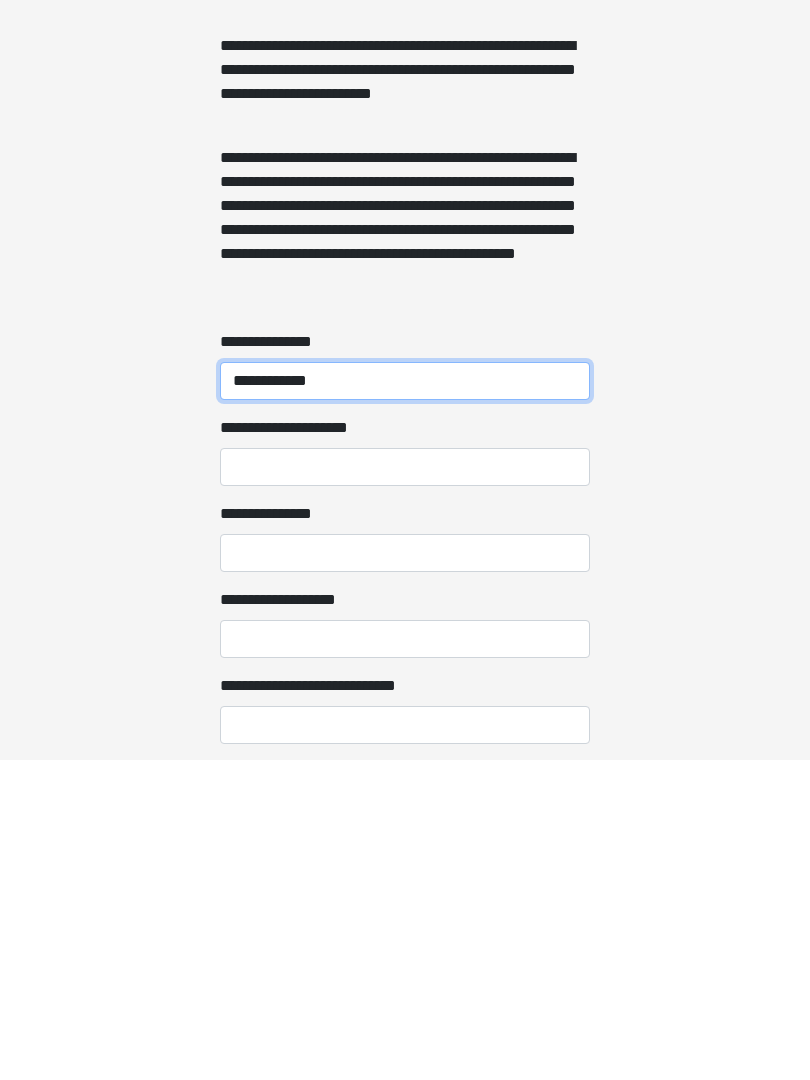 type on "**********" 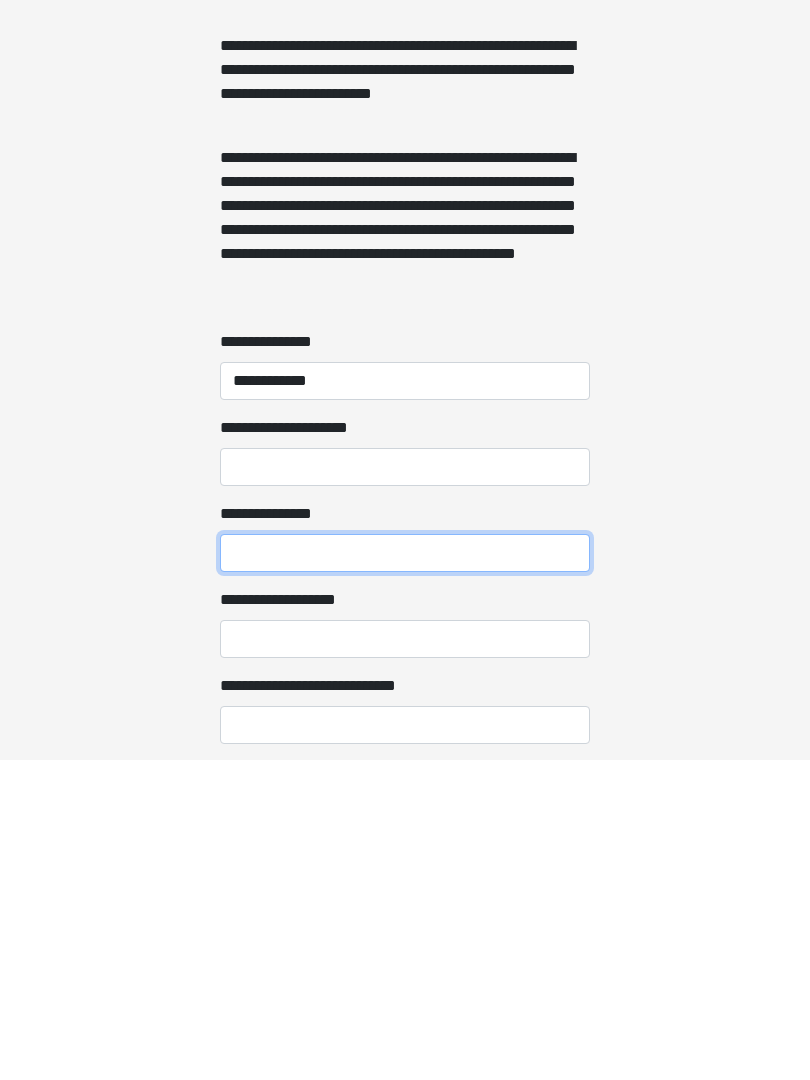 click on "**********" at bounding box center [405, 873] 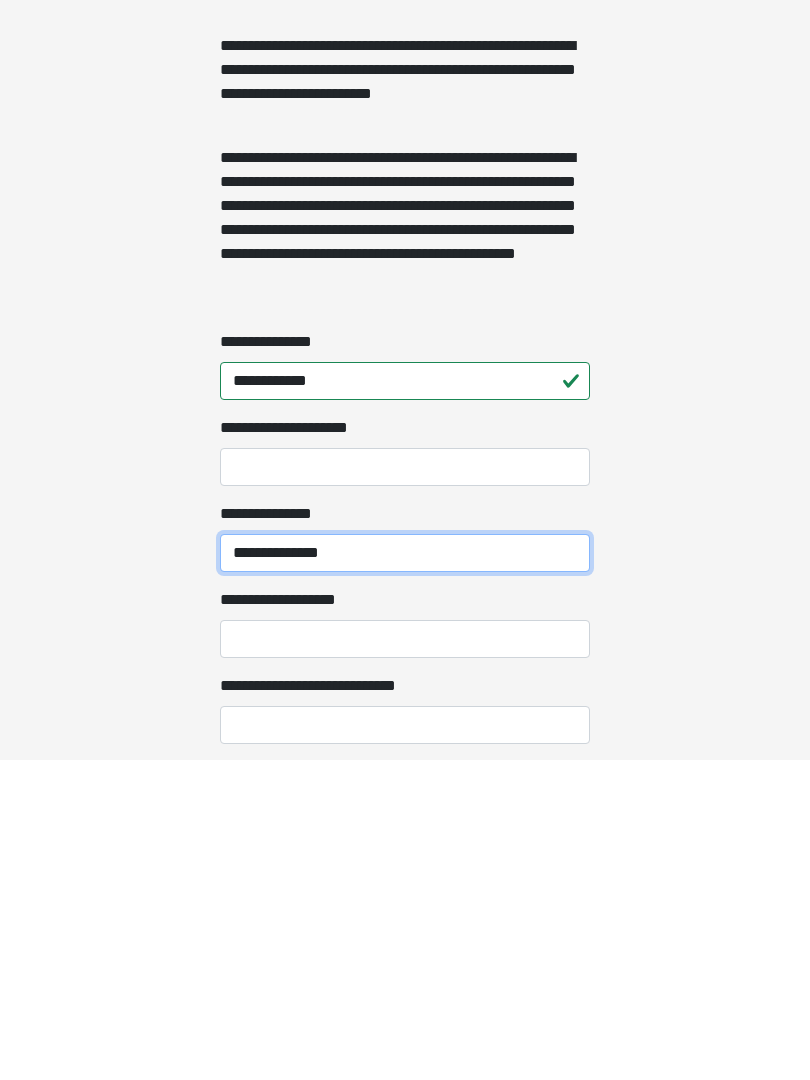 type on "**********" 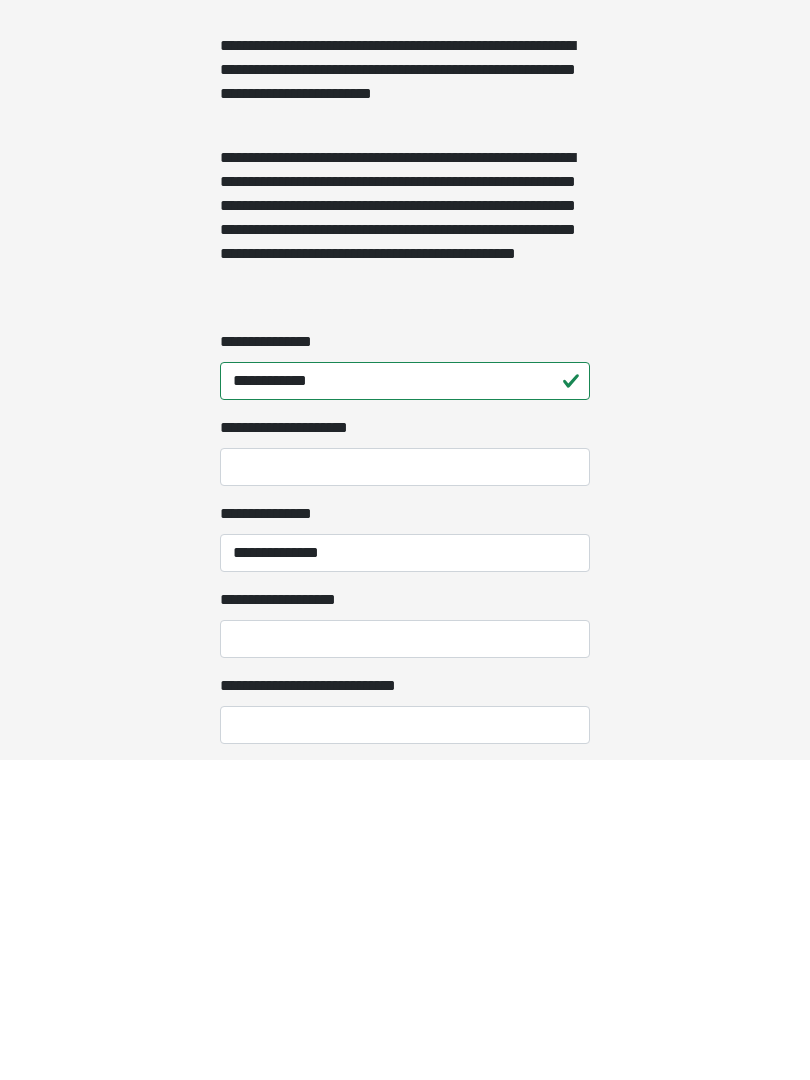 click on "**********" at bounding box center [405, 959] 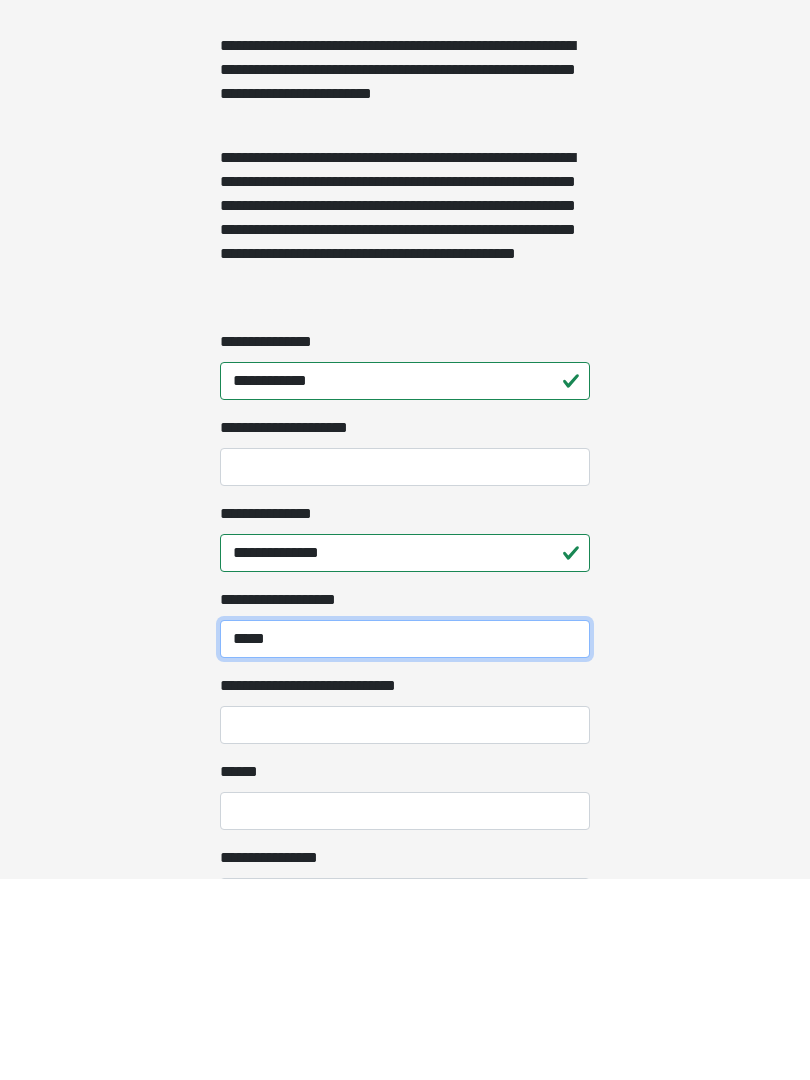 scroll, scrollTop: 1213, scrollLeft: 0, axis: vertical 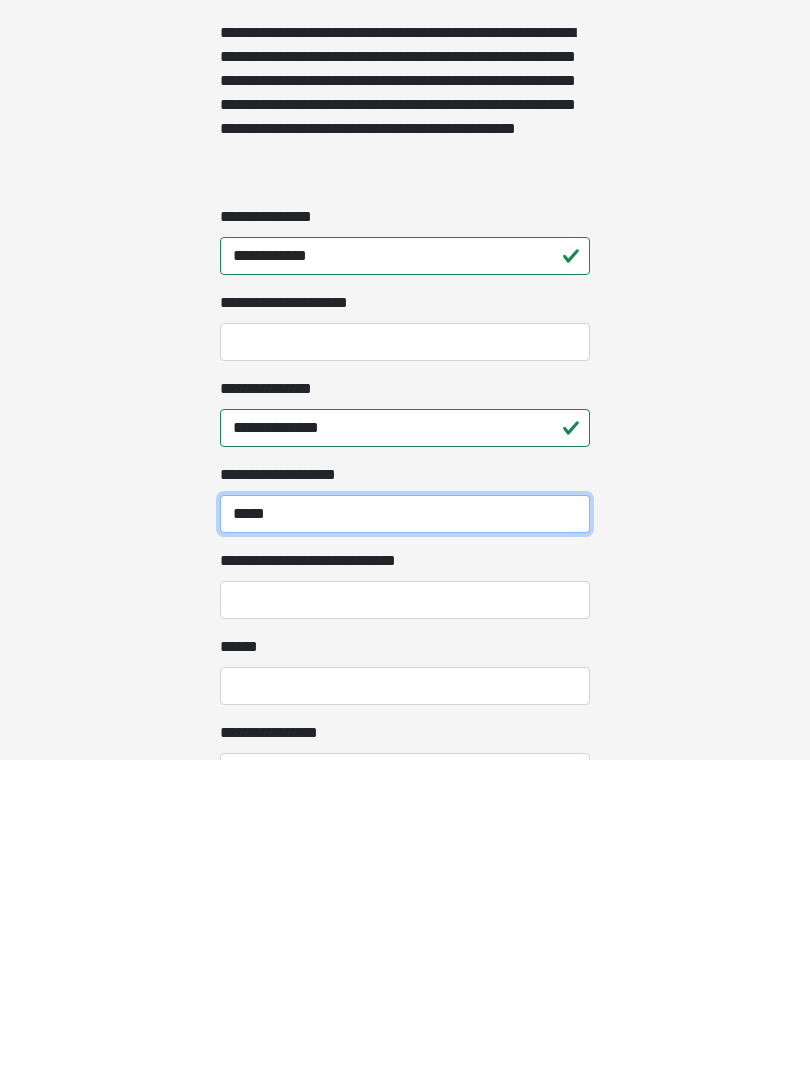 type on "*****" 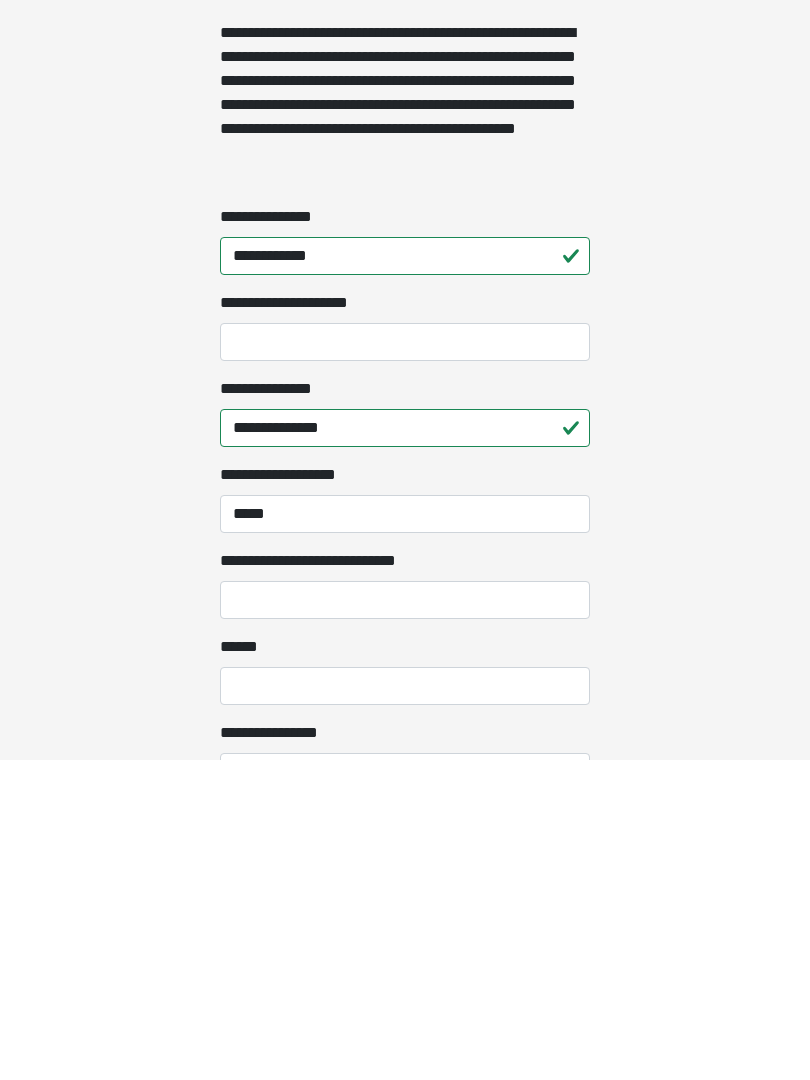 click on "**********" at bounding box center (405, 920) 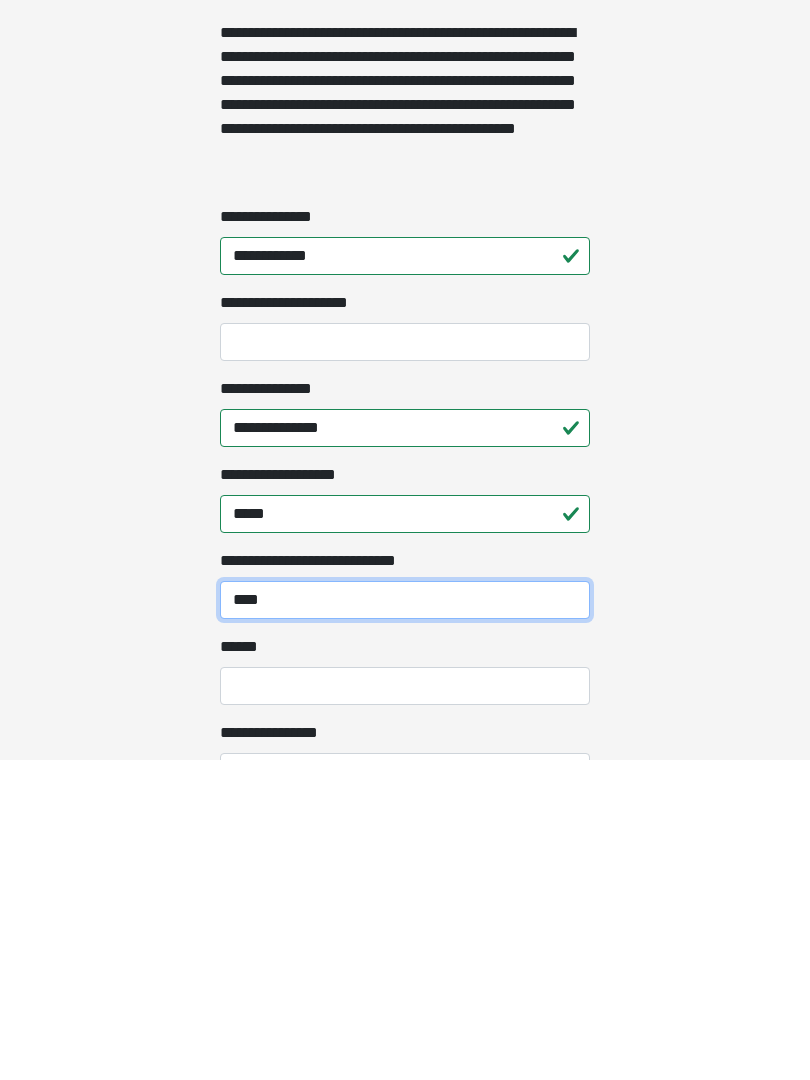 type on "****" 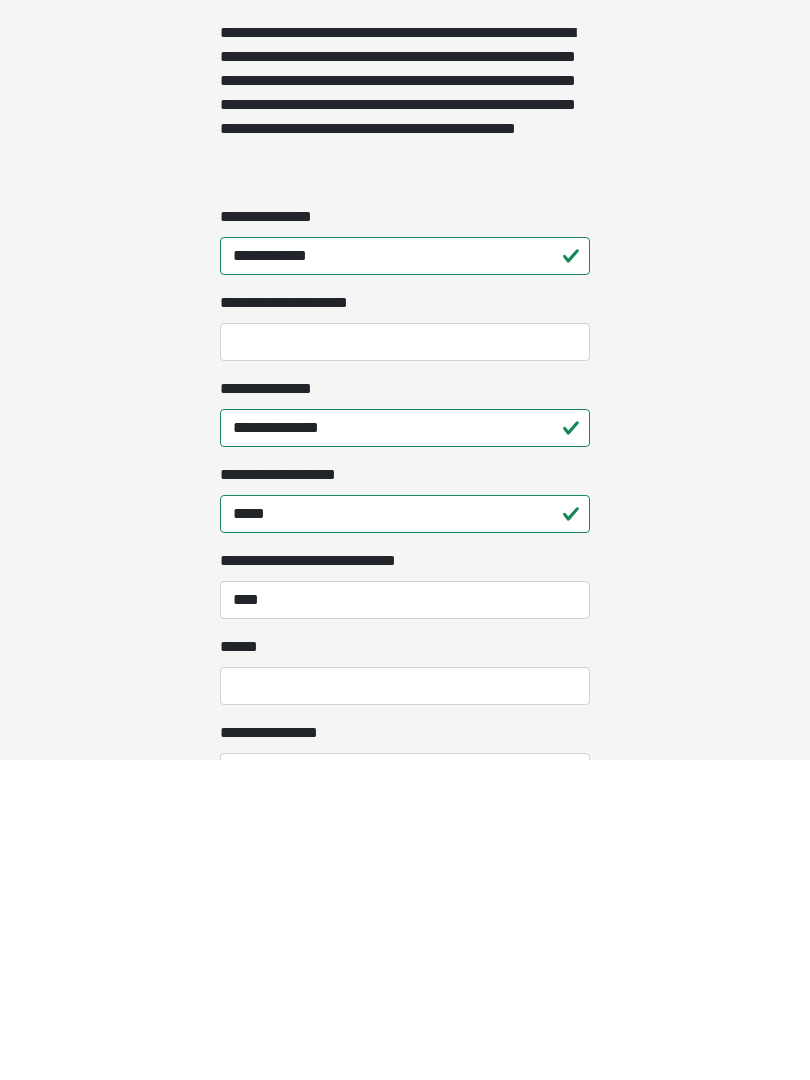 click on "**** *" at bounding box center (405, 1006) 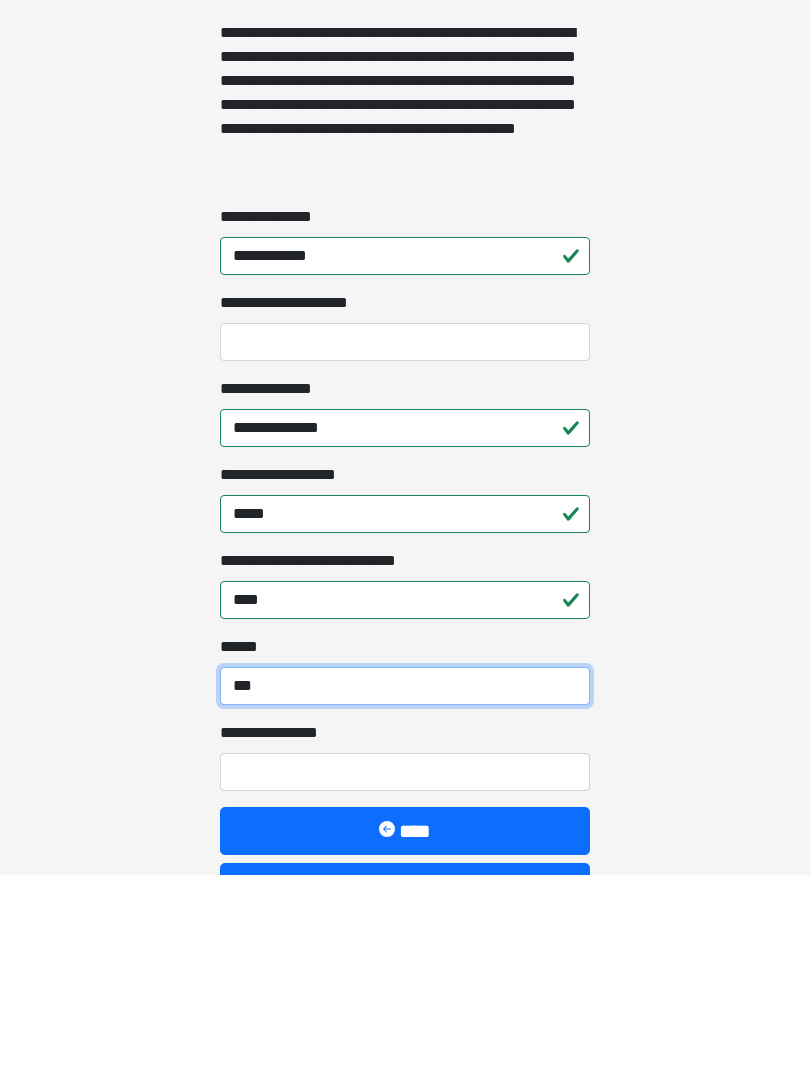 scroll, scrollTop: 1330, scrollLeft: 0, axis: vertical 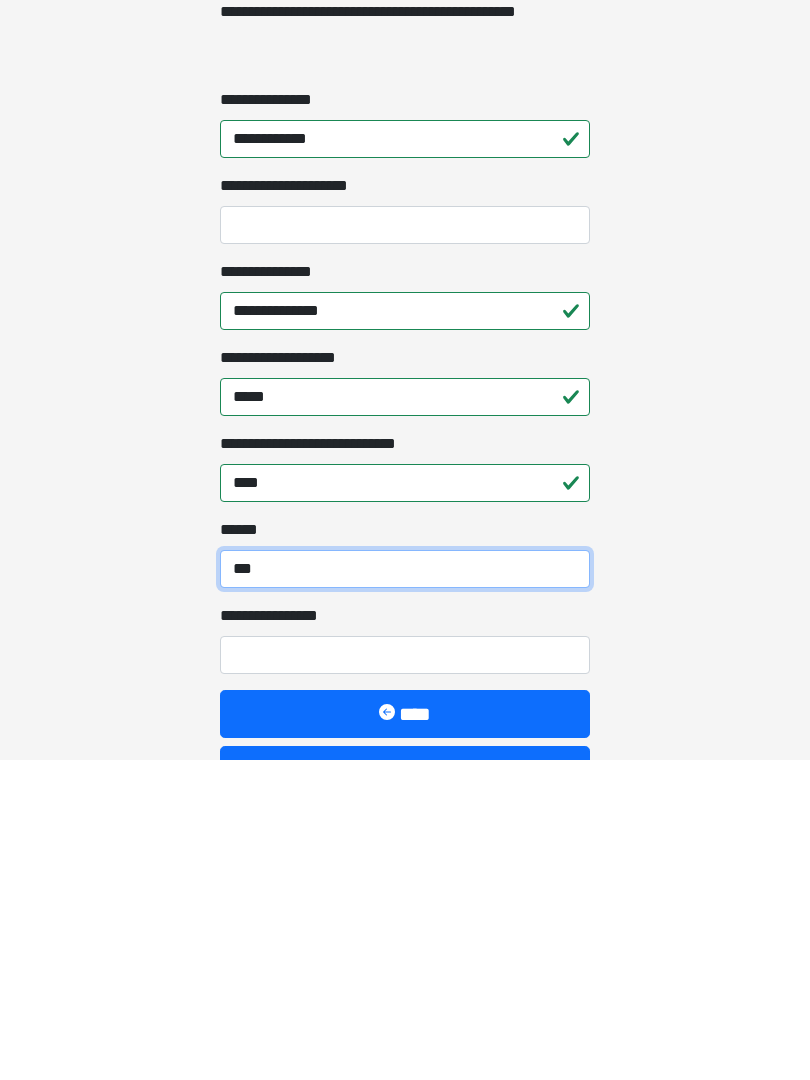 type on "***" 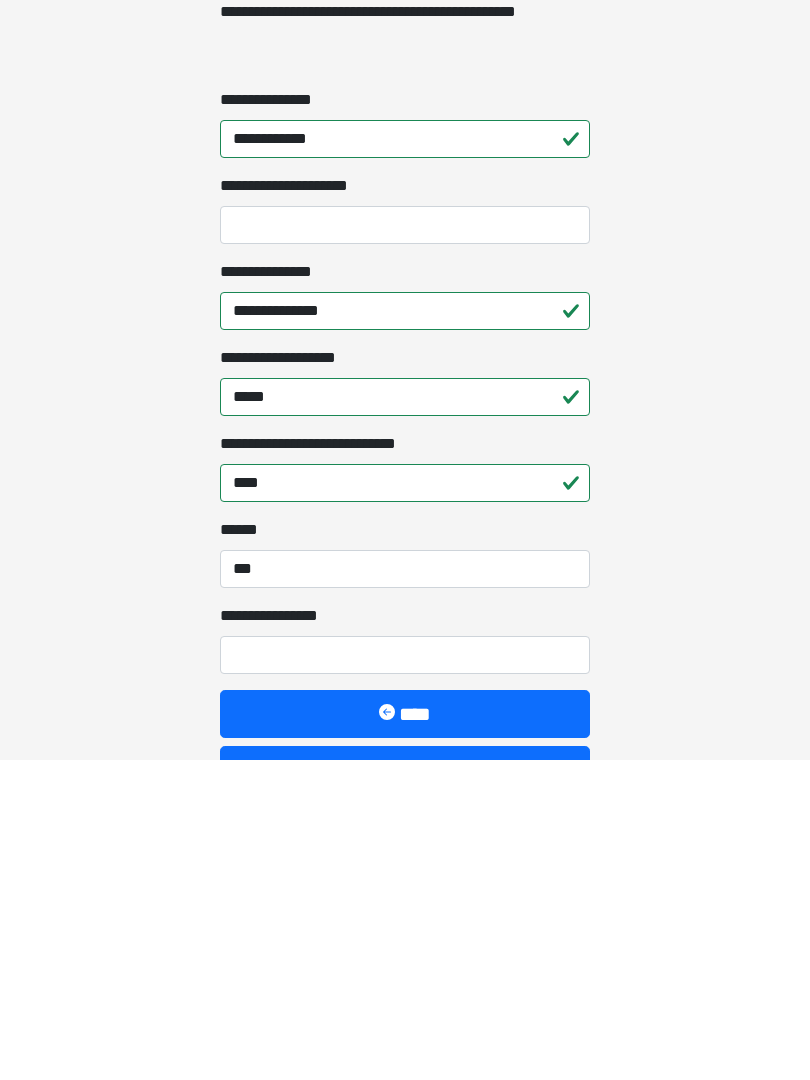 click on "**********" at bounding box center (405, 975) 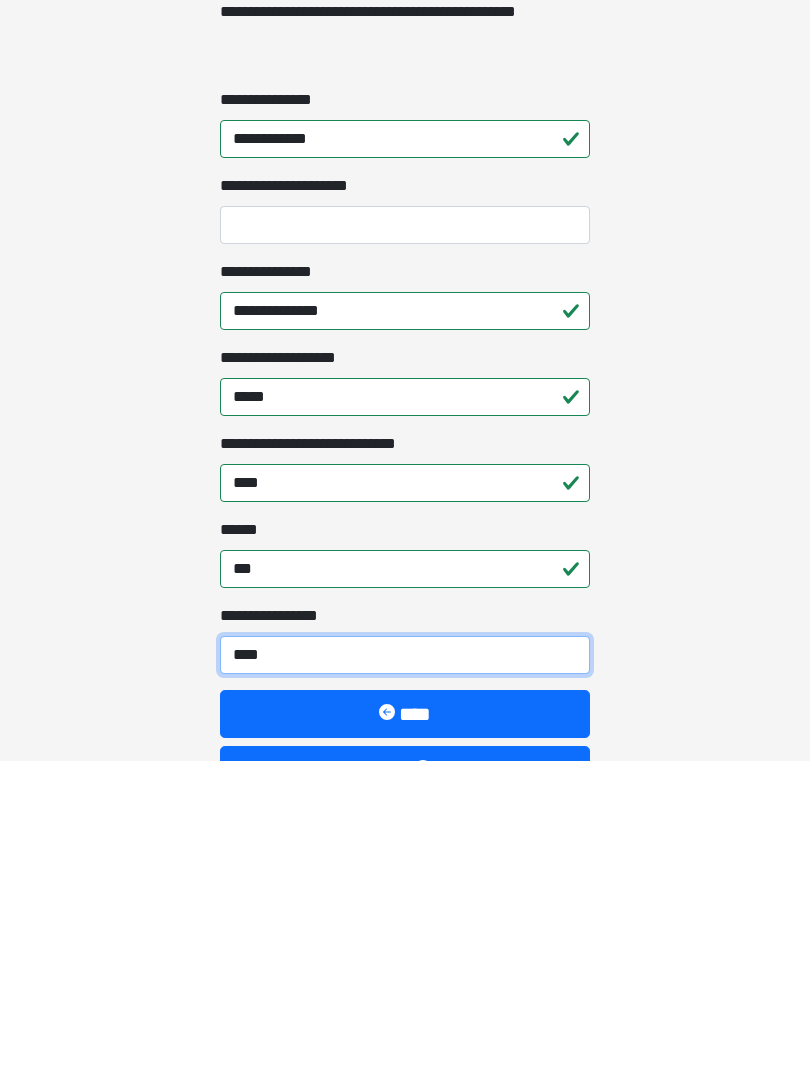 type on "*****" 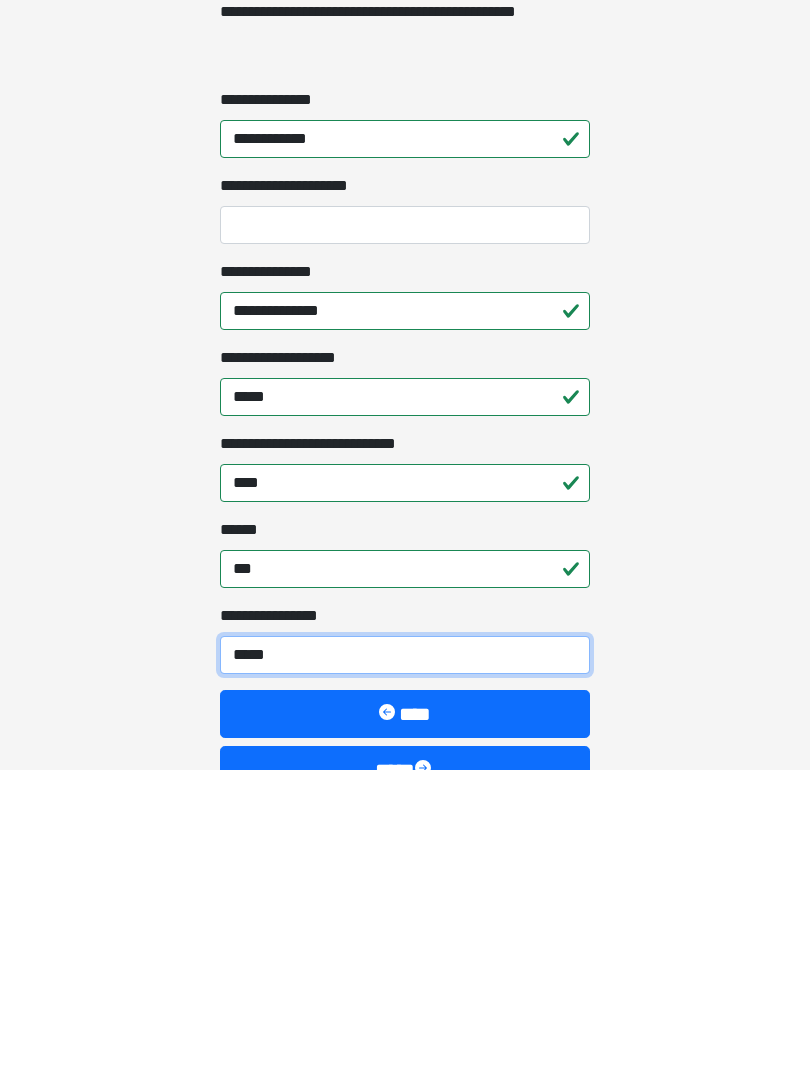 scroll, scrollTop: 1467, scrollLeft: 0, axis: vertical 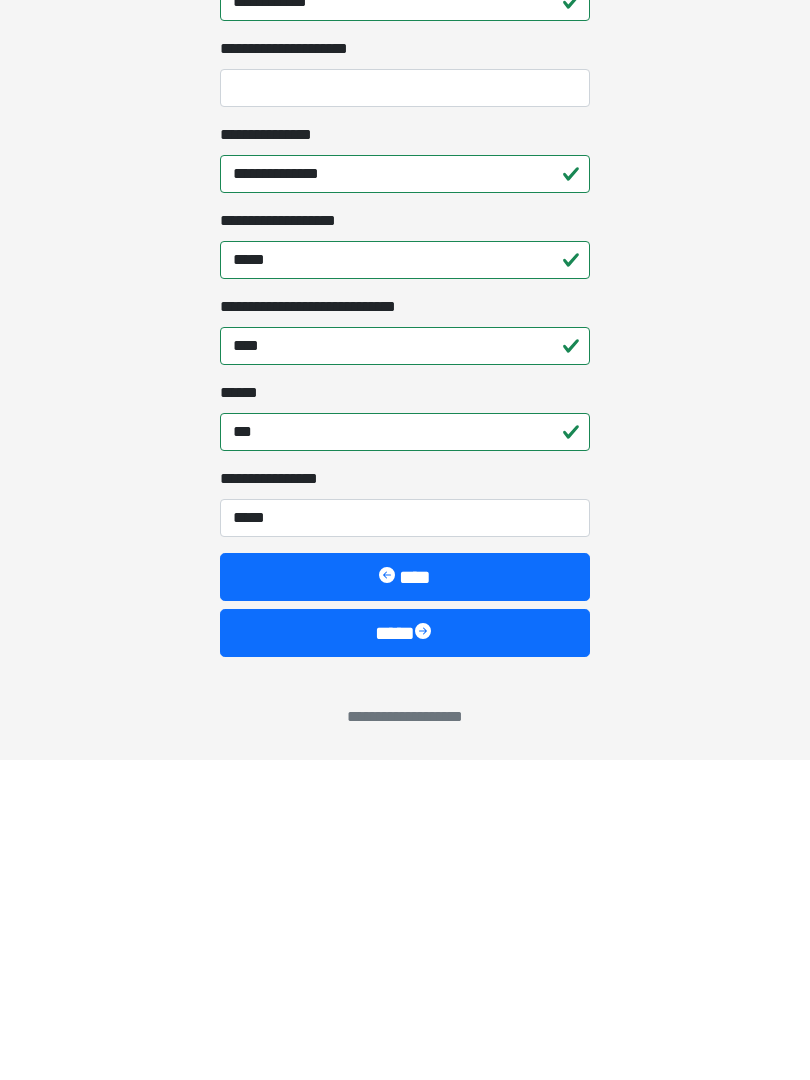 click on "****" at bounding box center (405, 953) 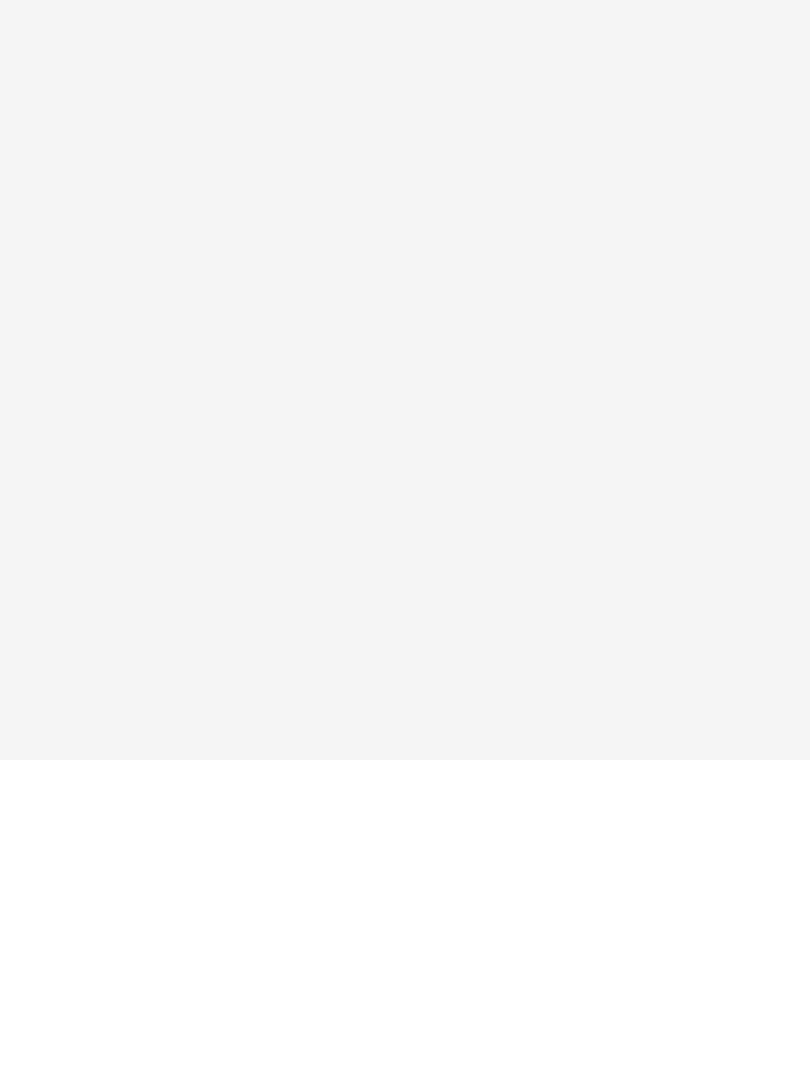 scroll, scrollTop: 0, scrollLeft: 0, axis: both 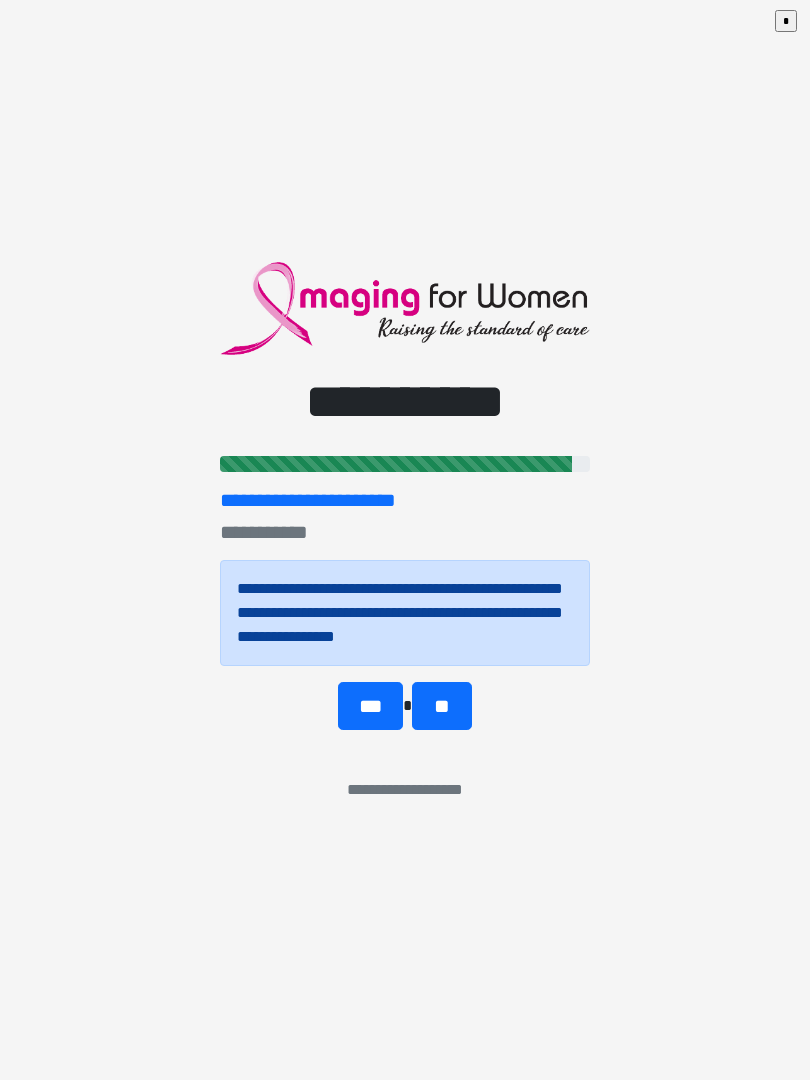 click on "**" at bounding box center [441, 706] 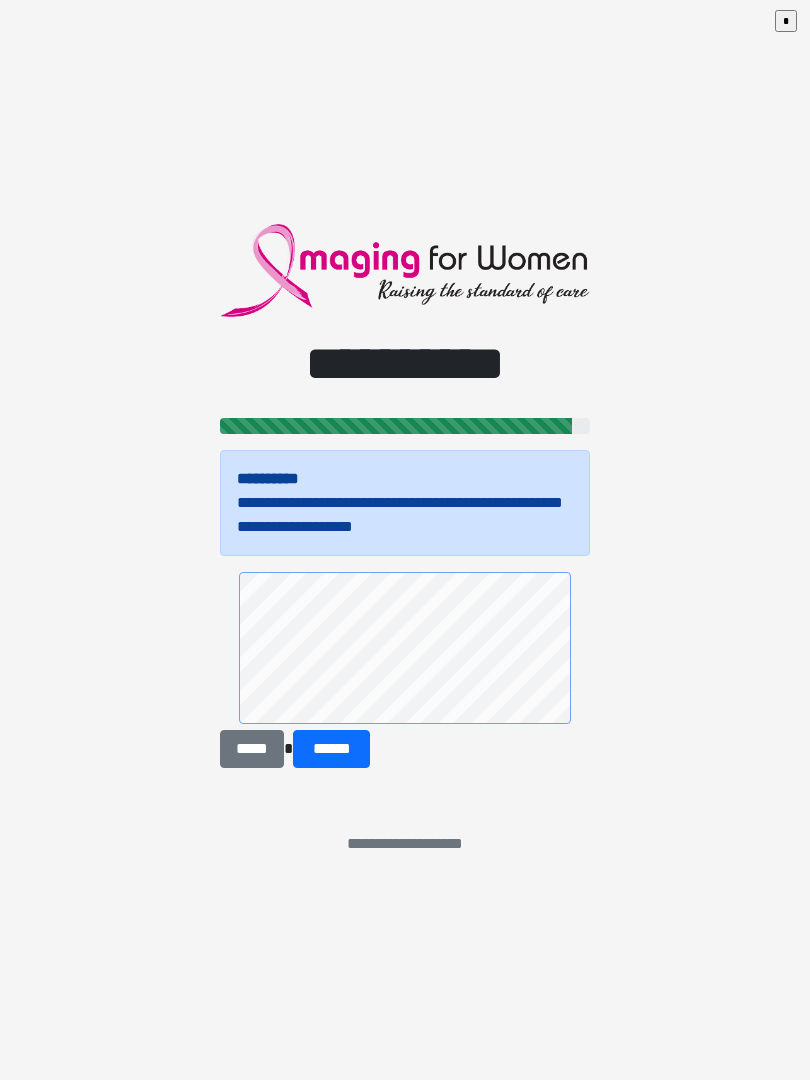 click on "******" at bounding box center [331, 749] 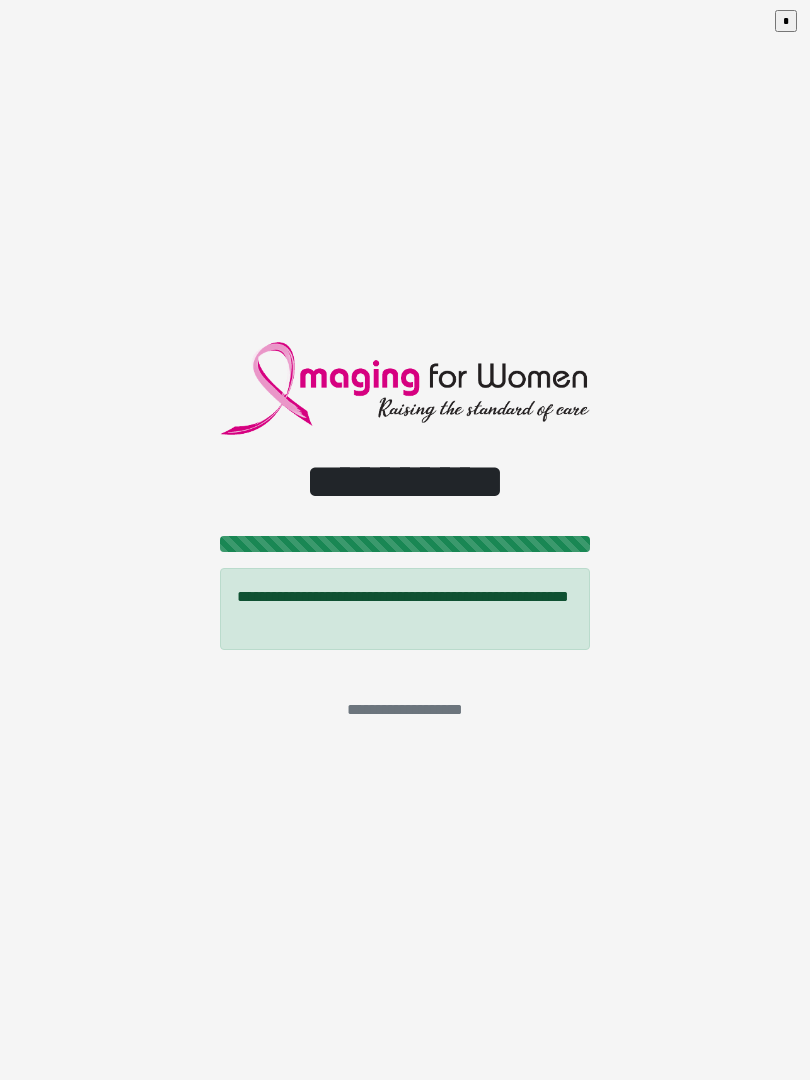 click on "*" at bounding box center [786, 21] 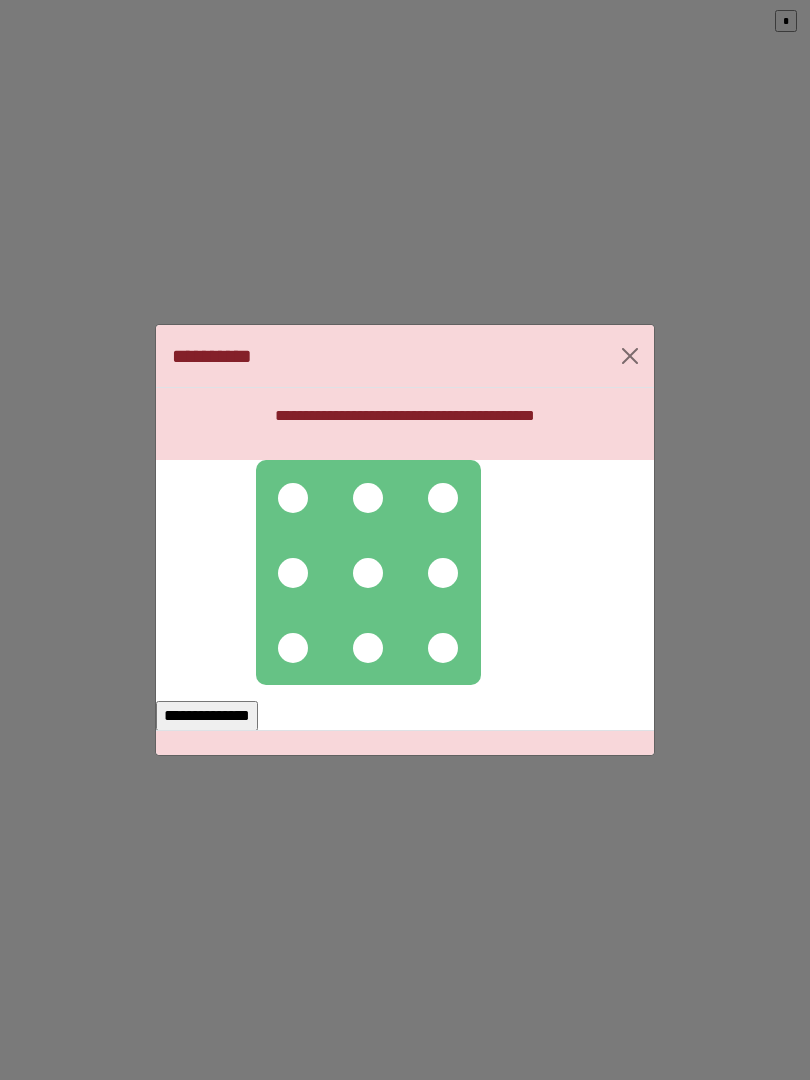 click at bounding box center [293, 498] 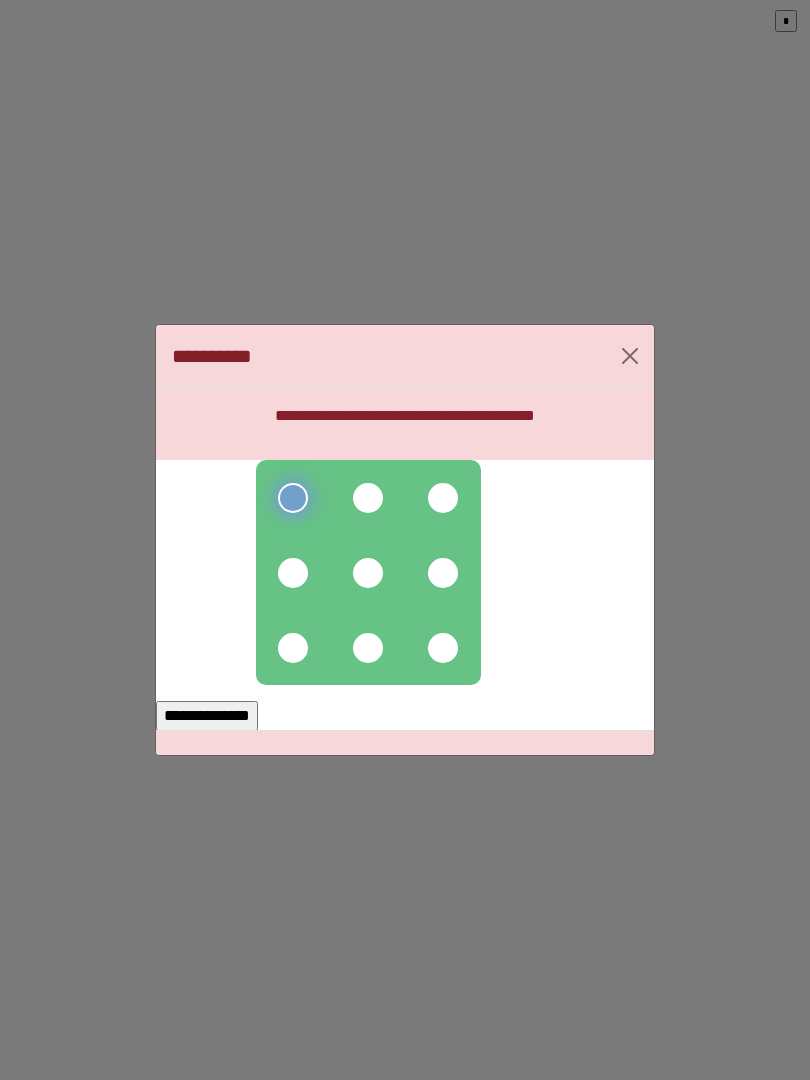 click at bounding box center (368, 498) 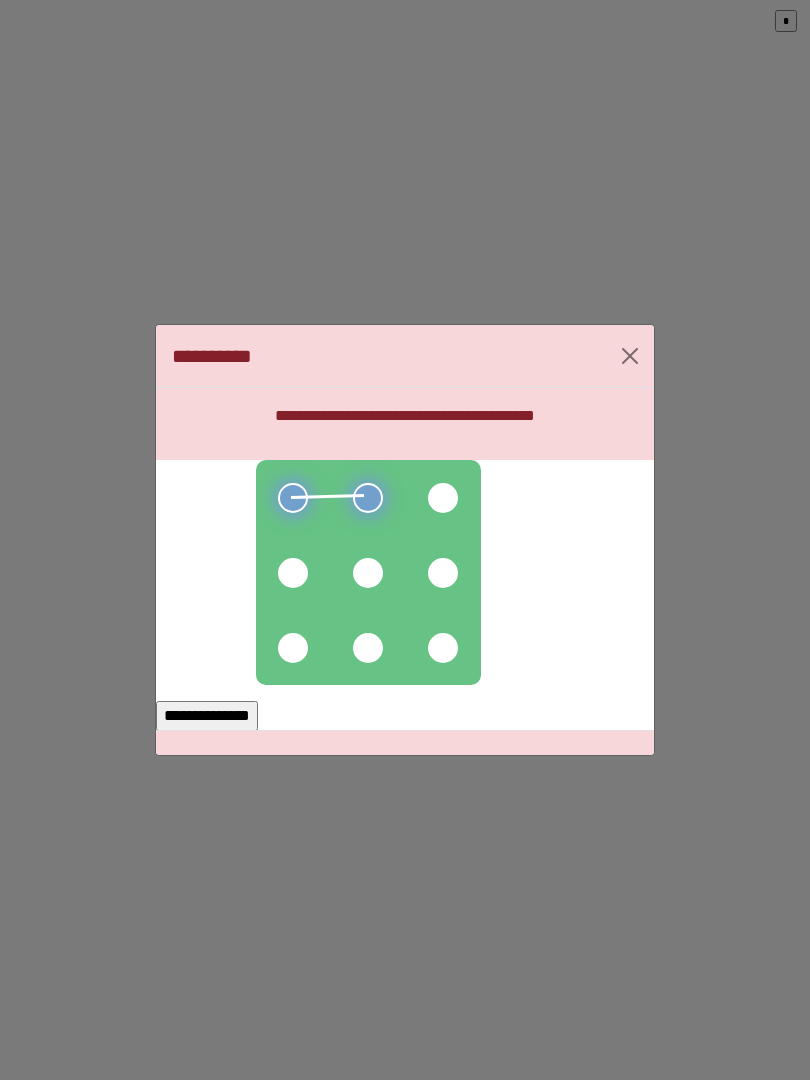 click at bounding box center (293, 573) 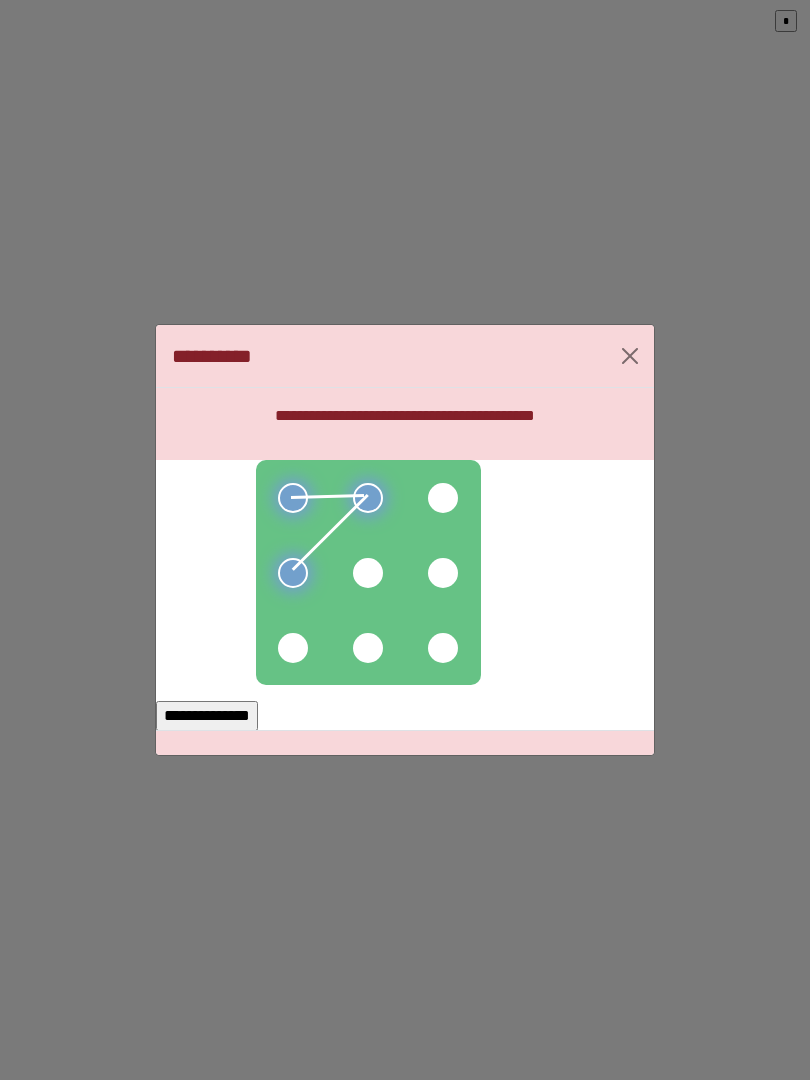 click at bounding box center (368, 573) 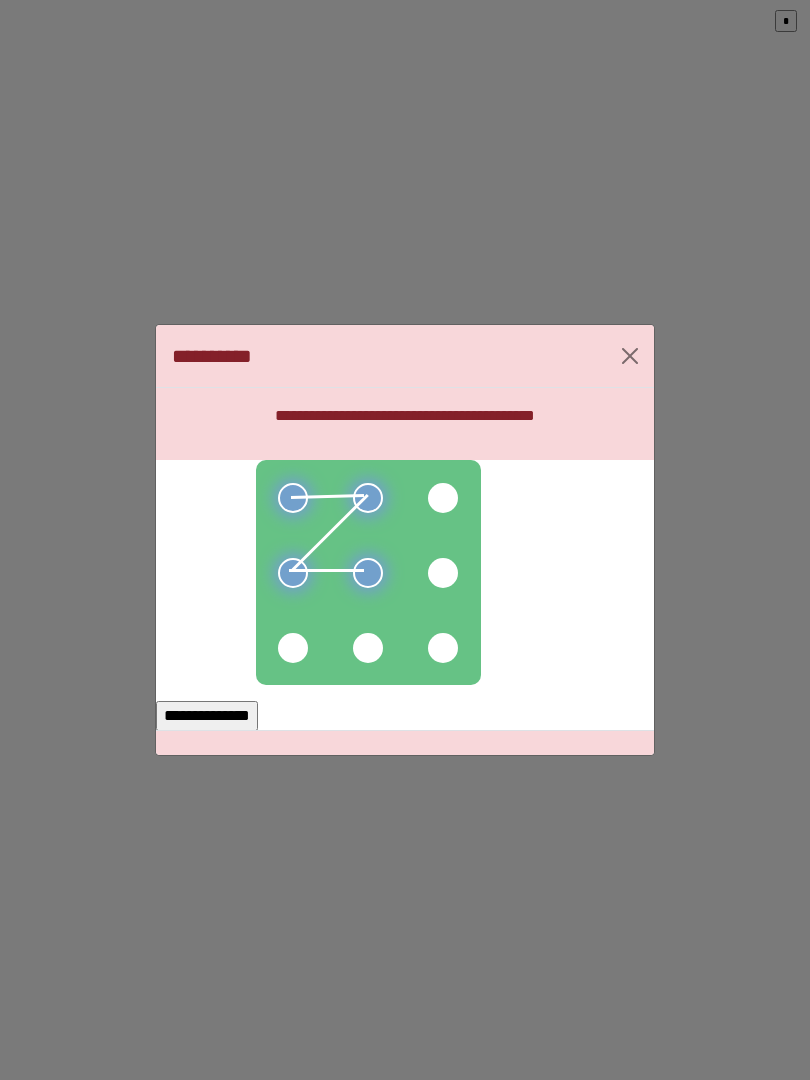 click at bounding box center [293, 648] 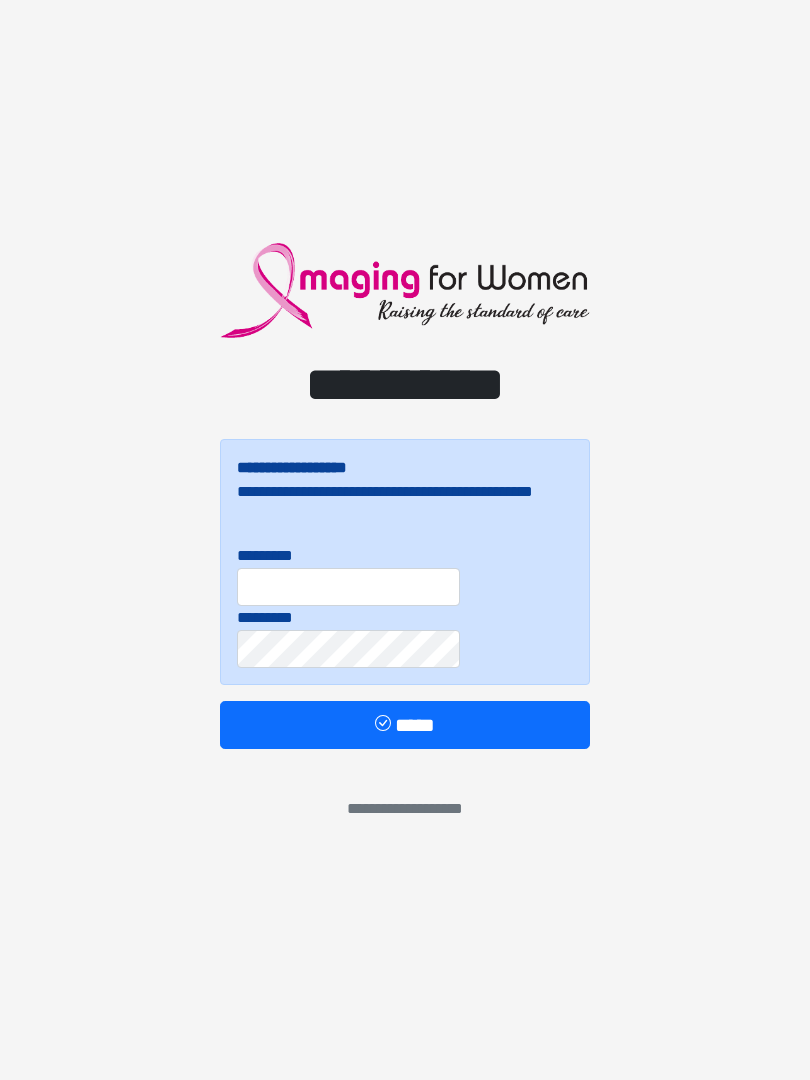 scroll, scrollTop: 0, scrollLeft: 0, axis: both 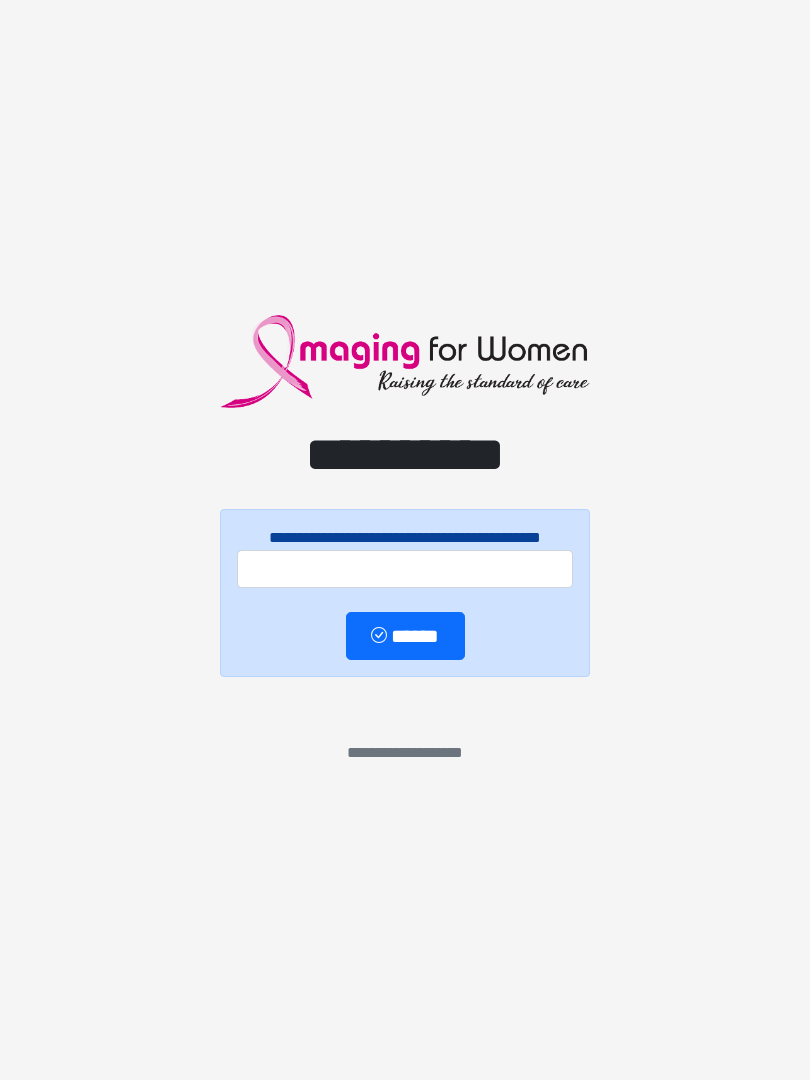click on "**********" at bounding box center [405, 540] 